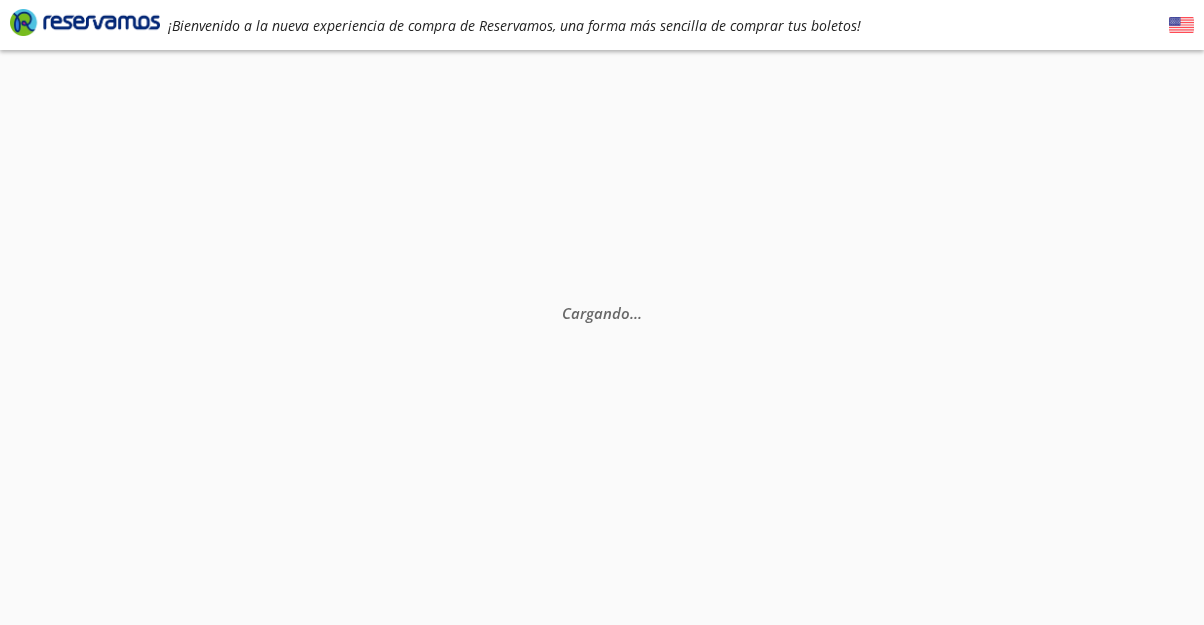 scroll, scrollTop: 0, scrollLeft: 0, axis: both 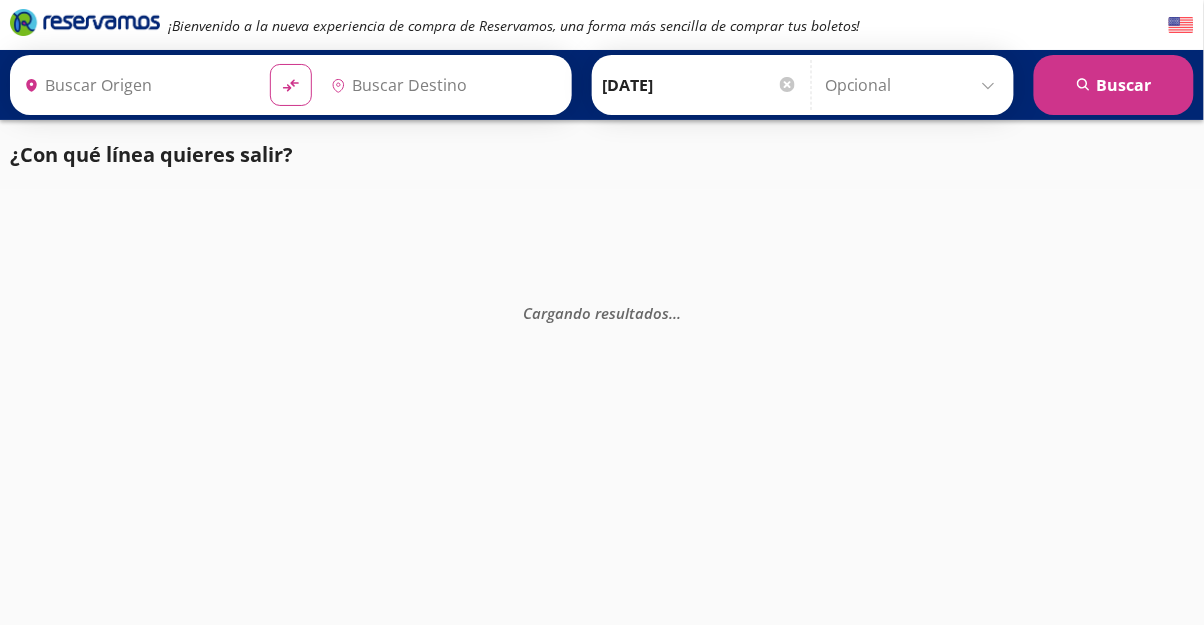 type on "[GEOGRAPHIC_DATA], [GEOGRAPHIC_DATA]" 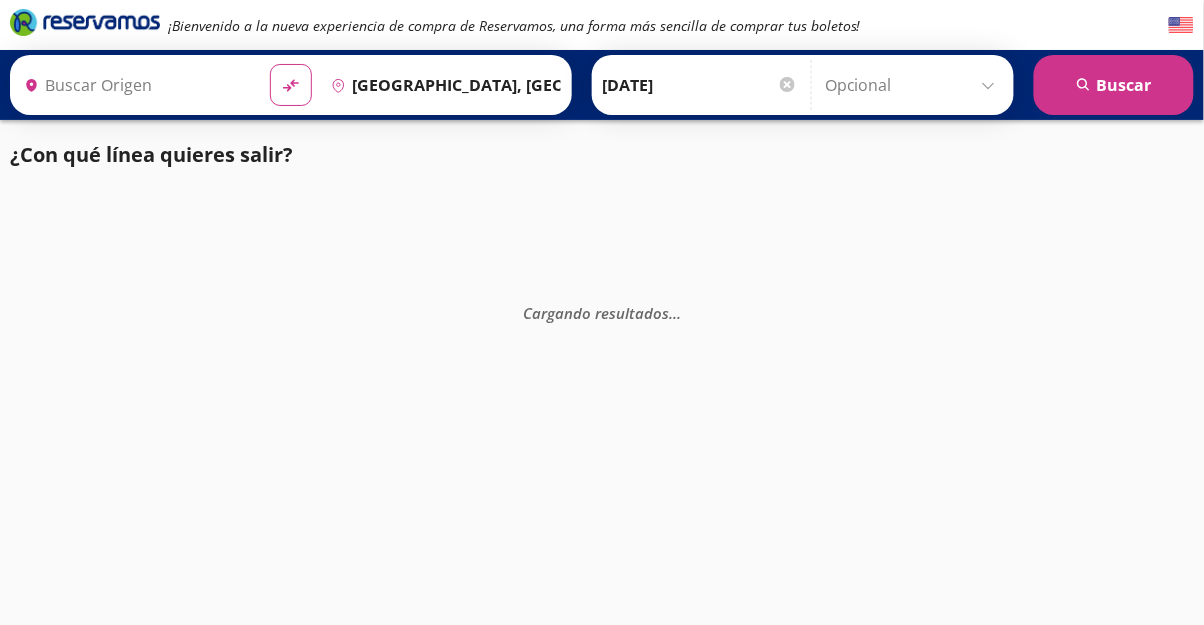 type on "[GEOGRAPHIC_DATA], [GEOGRAPHIC_DATA]" 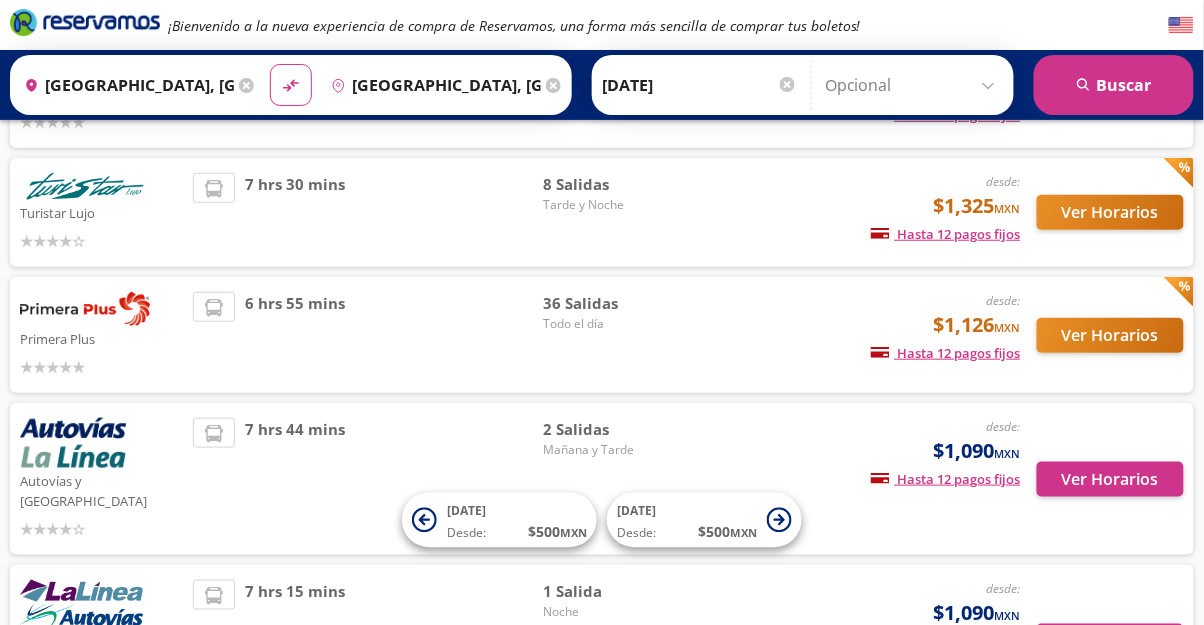 scroll, scrollTop: 224, scrollLeft: 0, axis: vertical 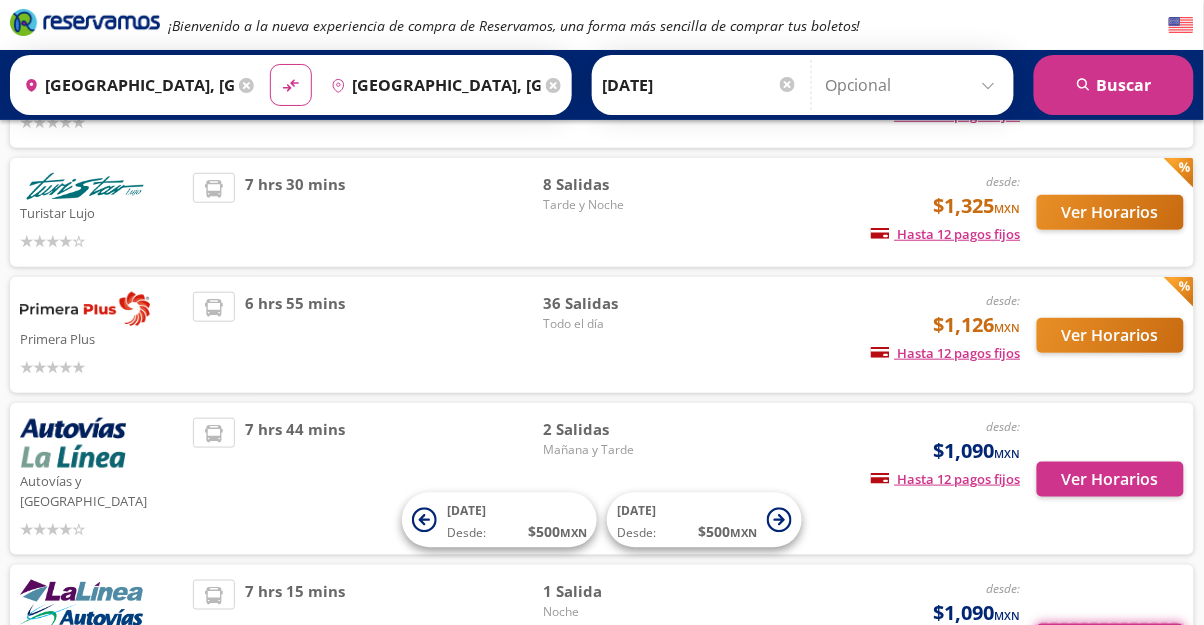click on "Ver Horarios" at bounding box center [1110, 641] 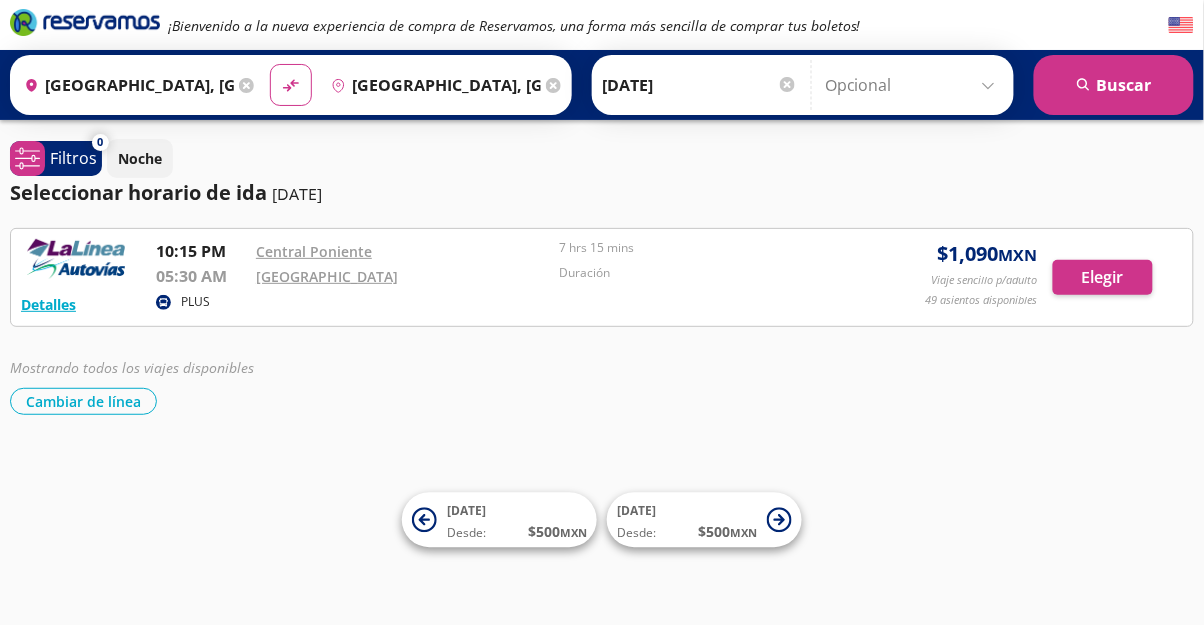 scroll, scrollTop: 0, scrollLeft: 0, axis: both 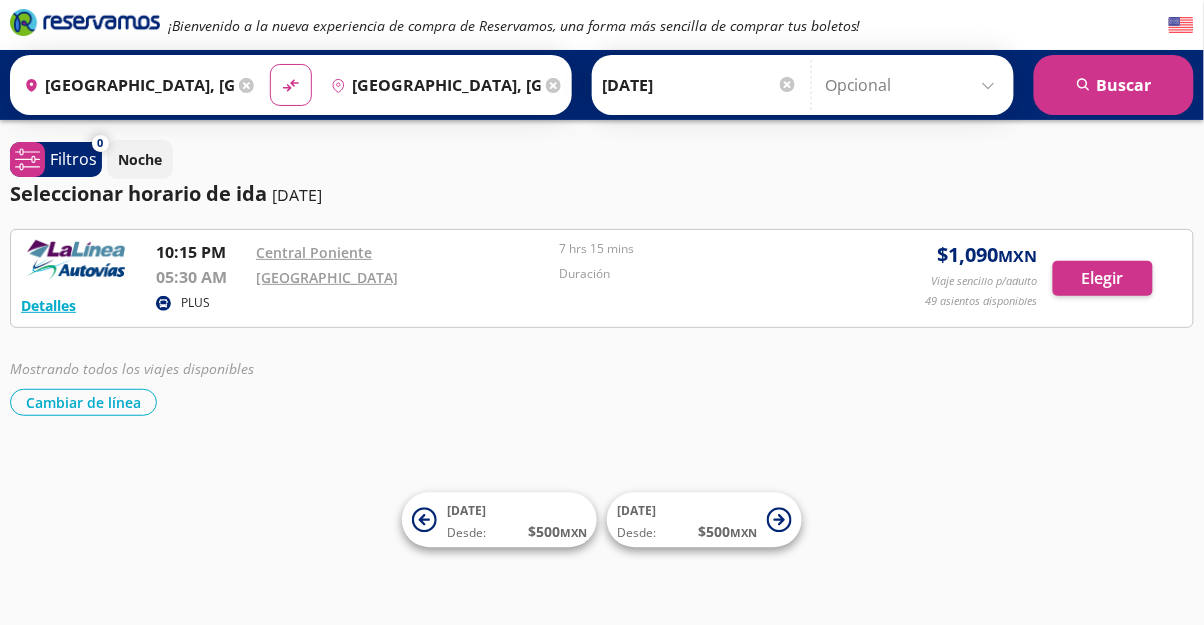 click on "system-uicons:filtering Filtros" at bounding box center [56, 159] 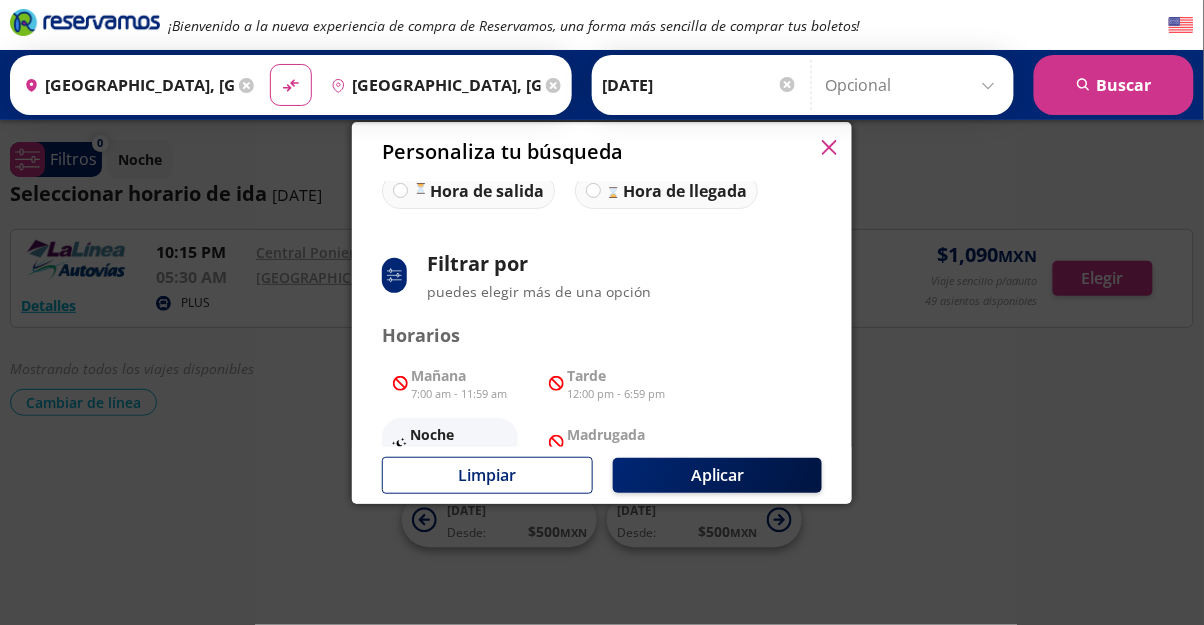 scroll, scrollTop: 174, scrollLeft: 0, axis: vertical 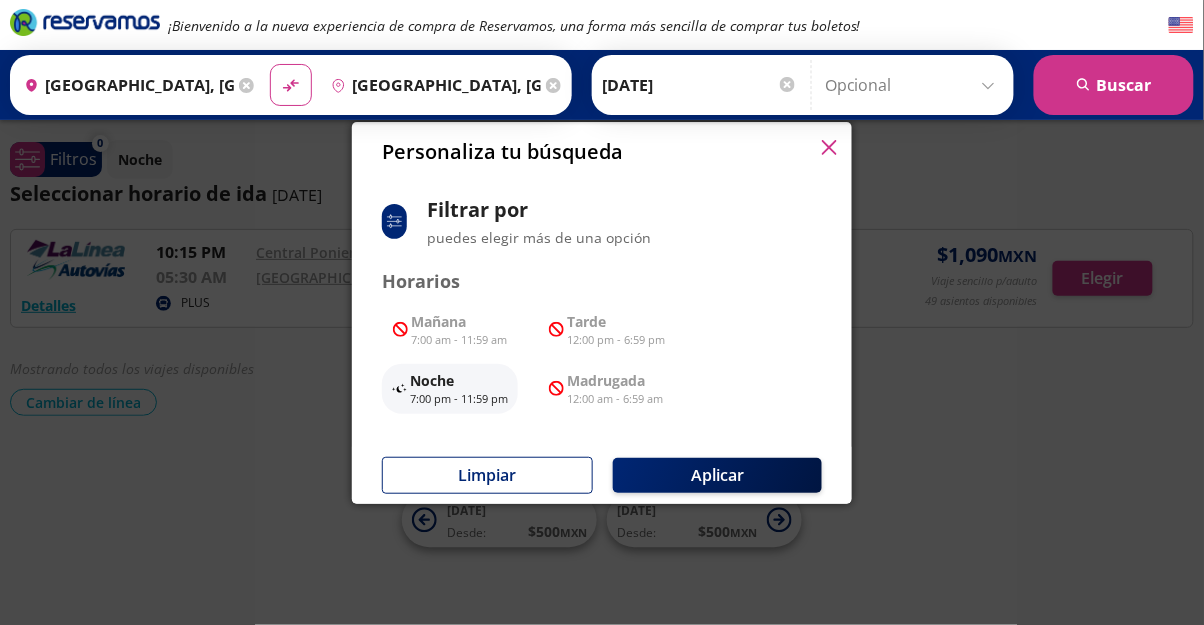 click on "system-uicons:filtering" at bounding box center (394, 221) 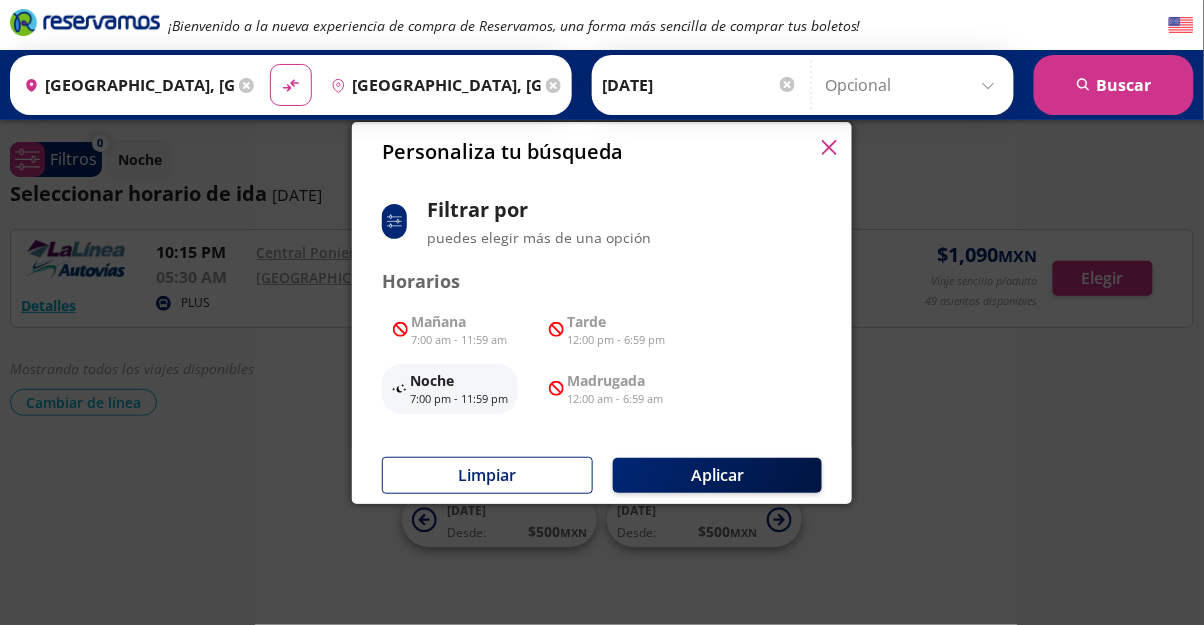 click on "system-uicons:filtering Filtrar por puedes elegir más de una opción" at bounding box center [602, 221] 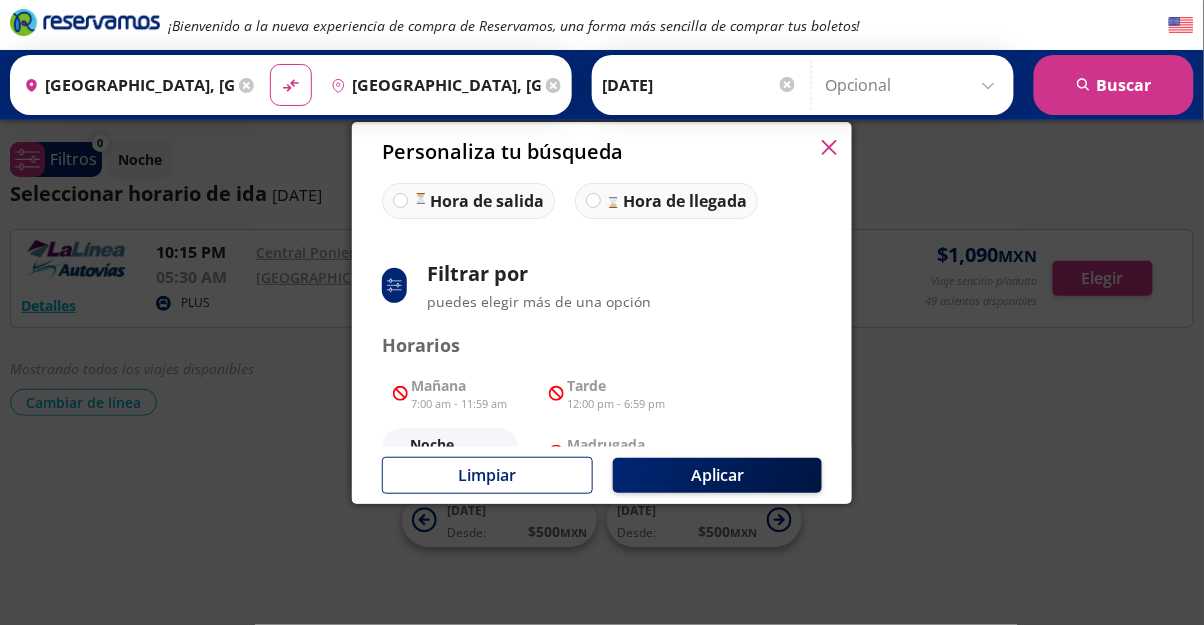 scroll, scrollTop: 0, scrollLeft: 0, axis: both 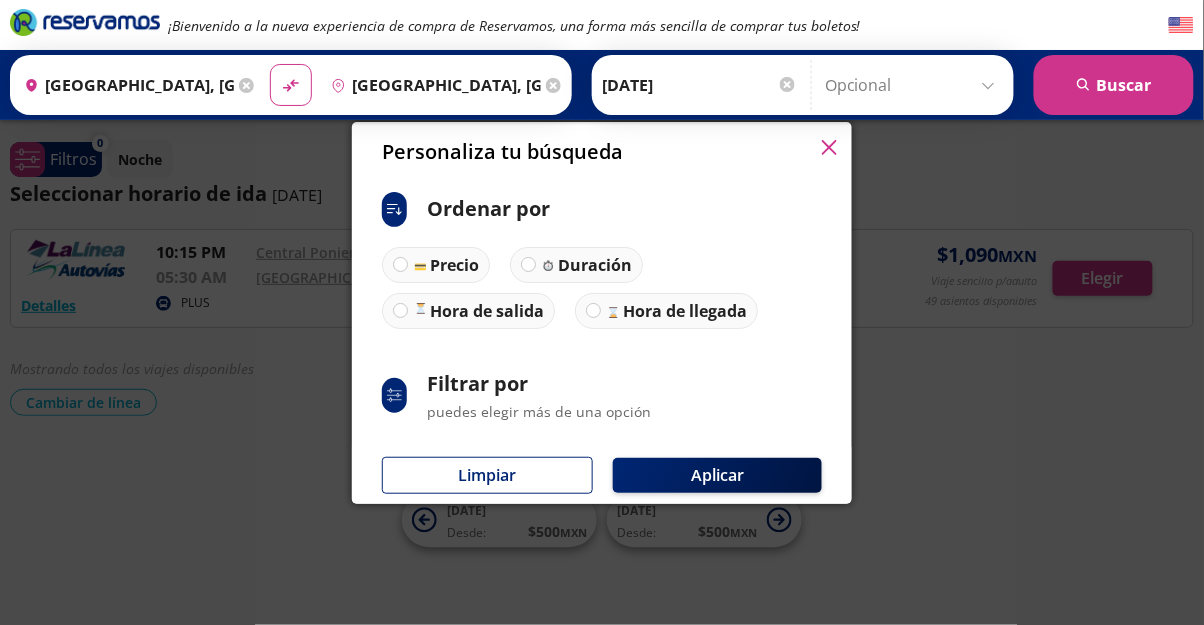 click at bounding box center (787, 84) 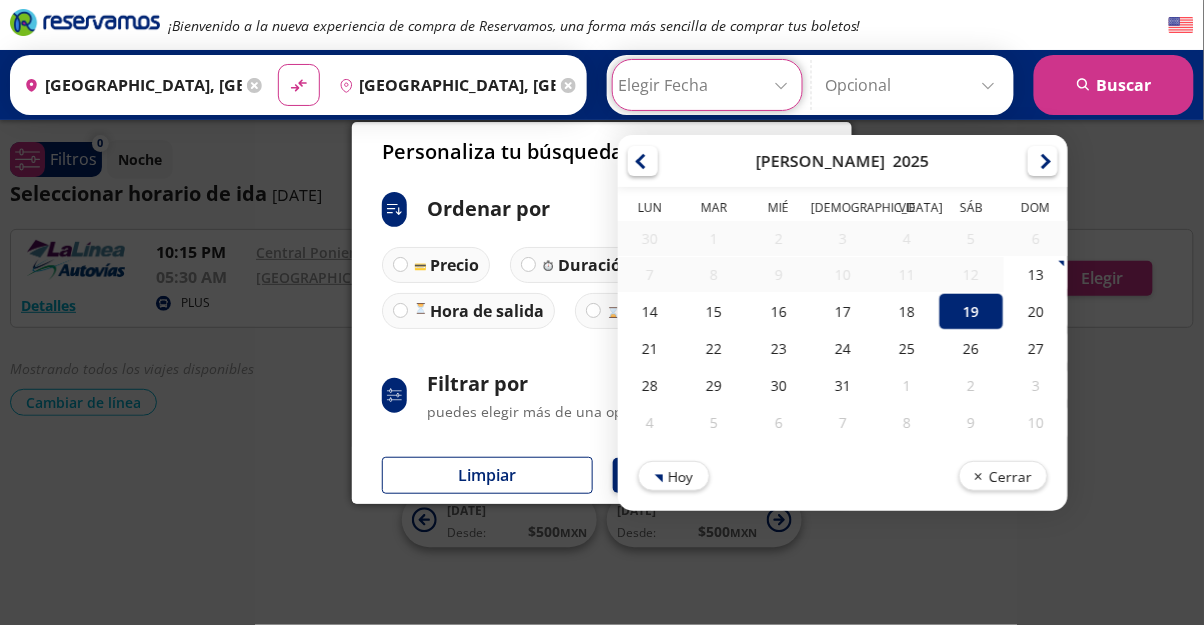 click on "18" at bounding box center [907, 311] 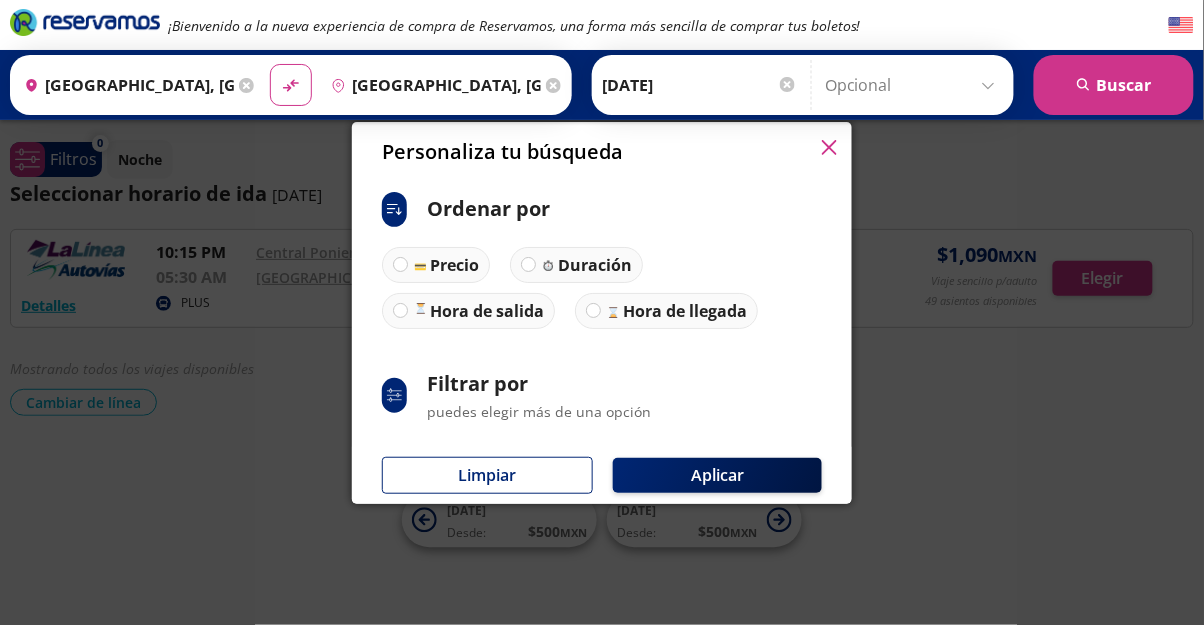 click on "search
[GEOGRAPHIC_DATA]" at bounding box center [1114, 85] 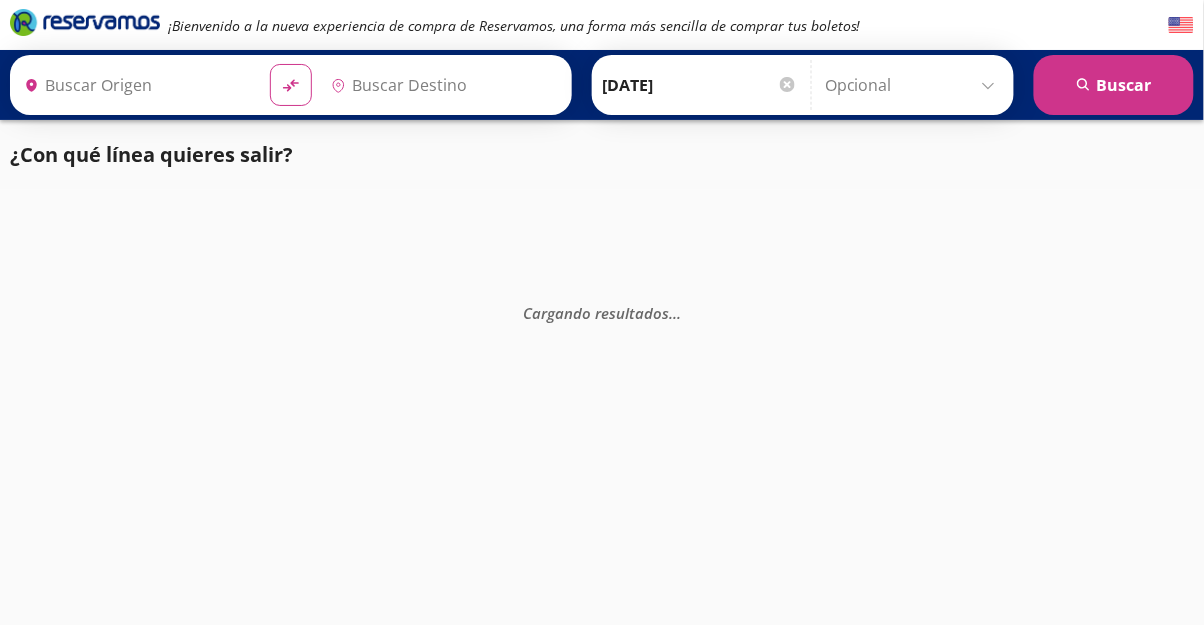 type on "[GEOGRAPHIC_DATA], [GEOGRAPHIC_DATA]" 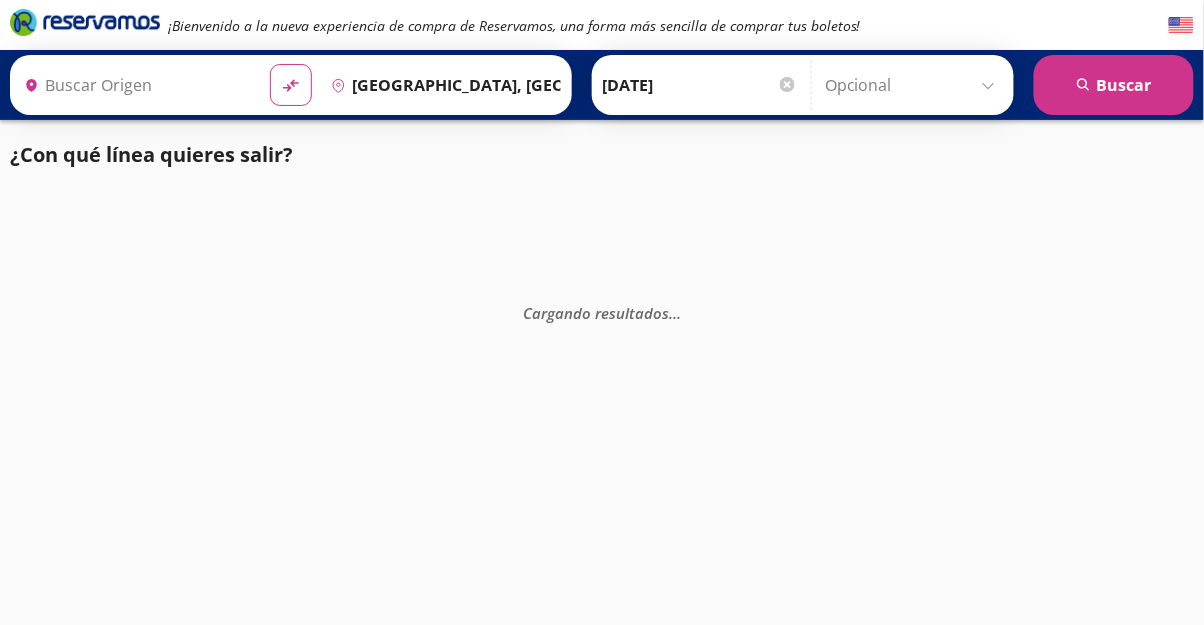 type on "[GEOGRAPHIC_DATA], [GEOGRAPHIC_DATA]" 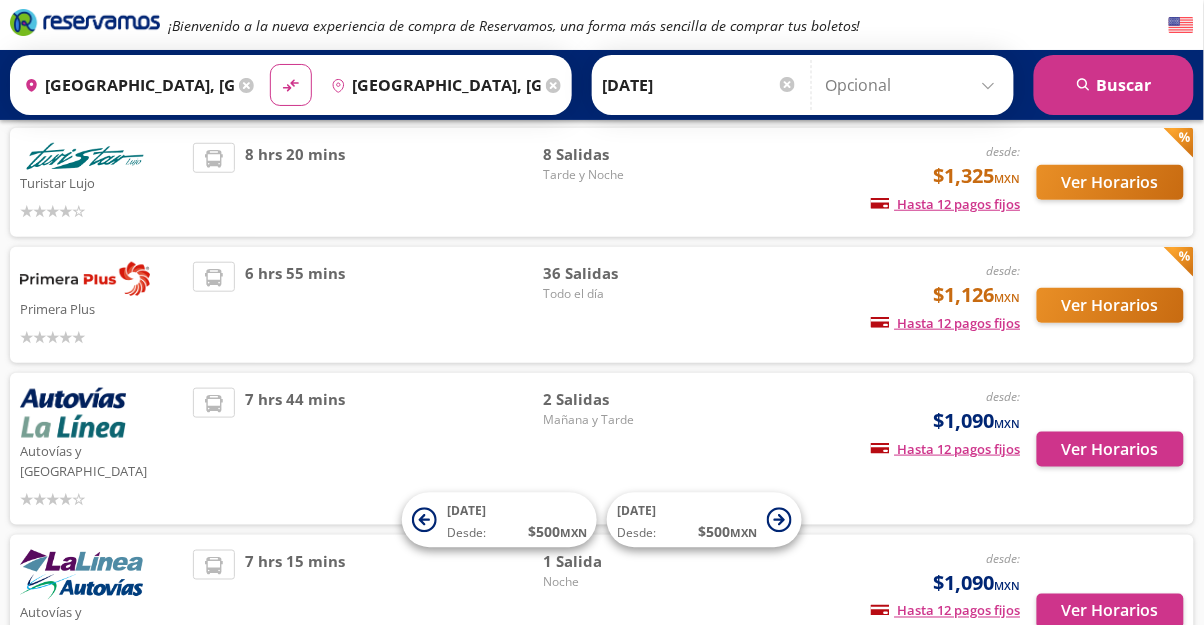 scroll, scrollTop: 255, scrollLeft: 0, axis: vertical 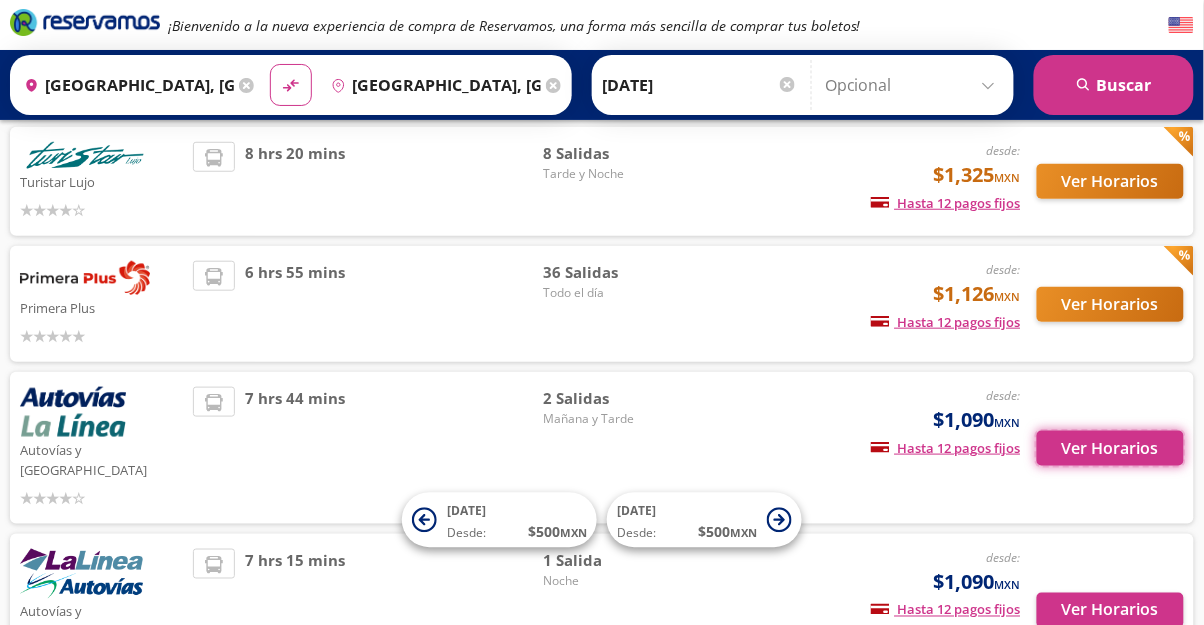 click on "Ver Horarios" at bounding box center (1110, 448) 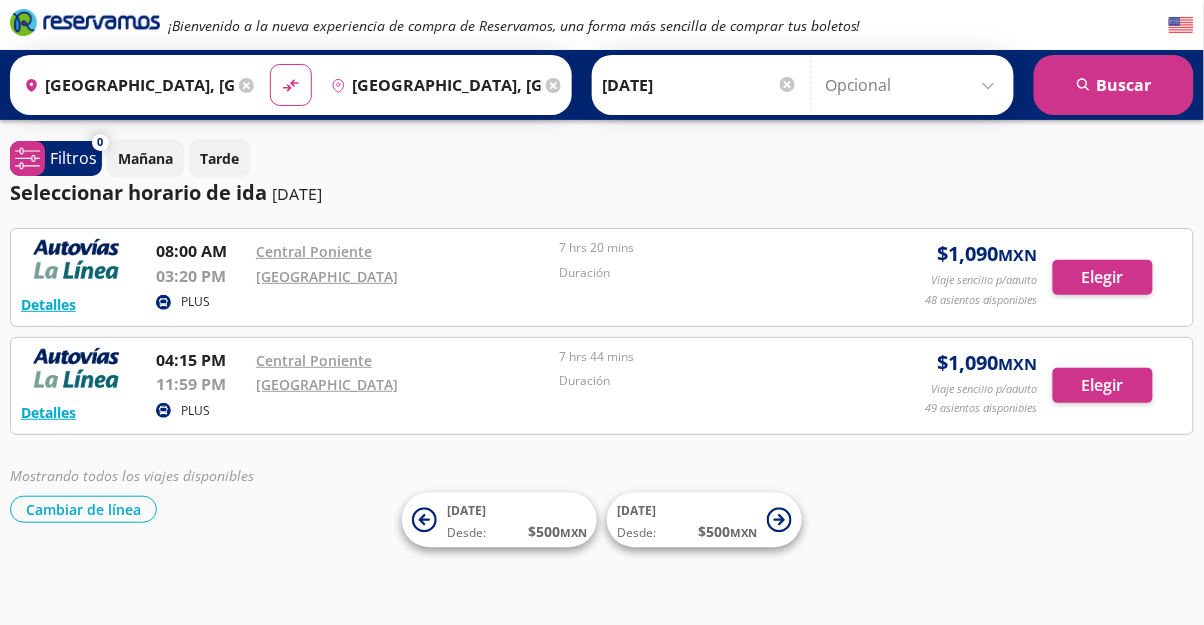 scroll, scrollTop: 0, scrollLeft: 0, axis: both 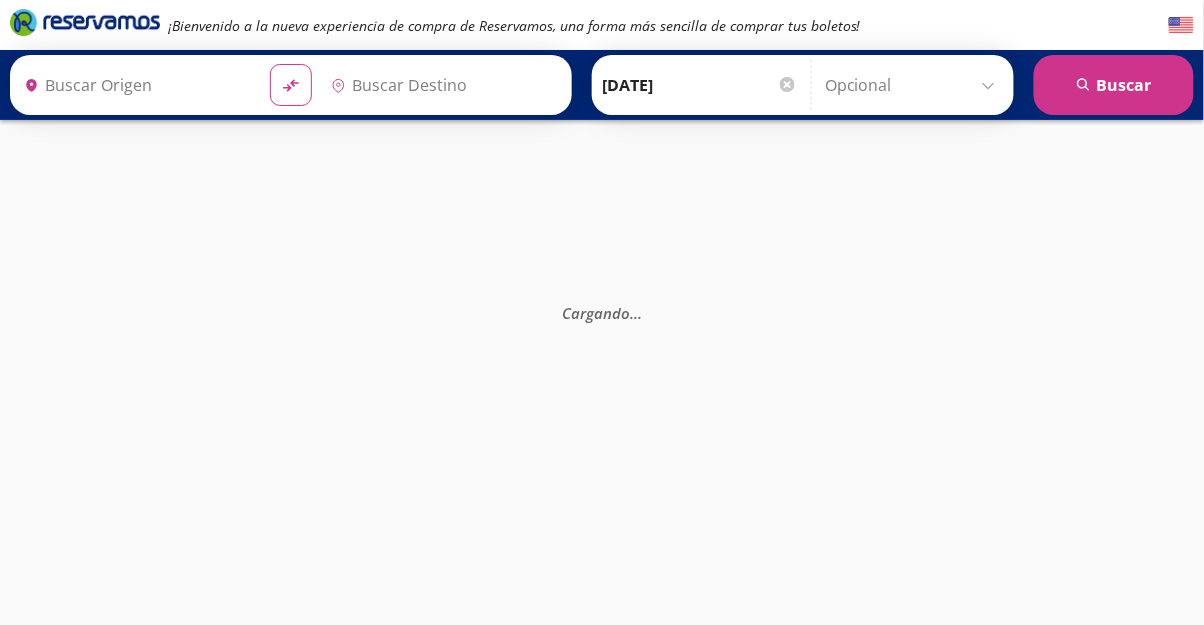 type on "[GEOGRAPHIC_DATA], [GEOGRAPHIC_DATA]" 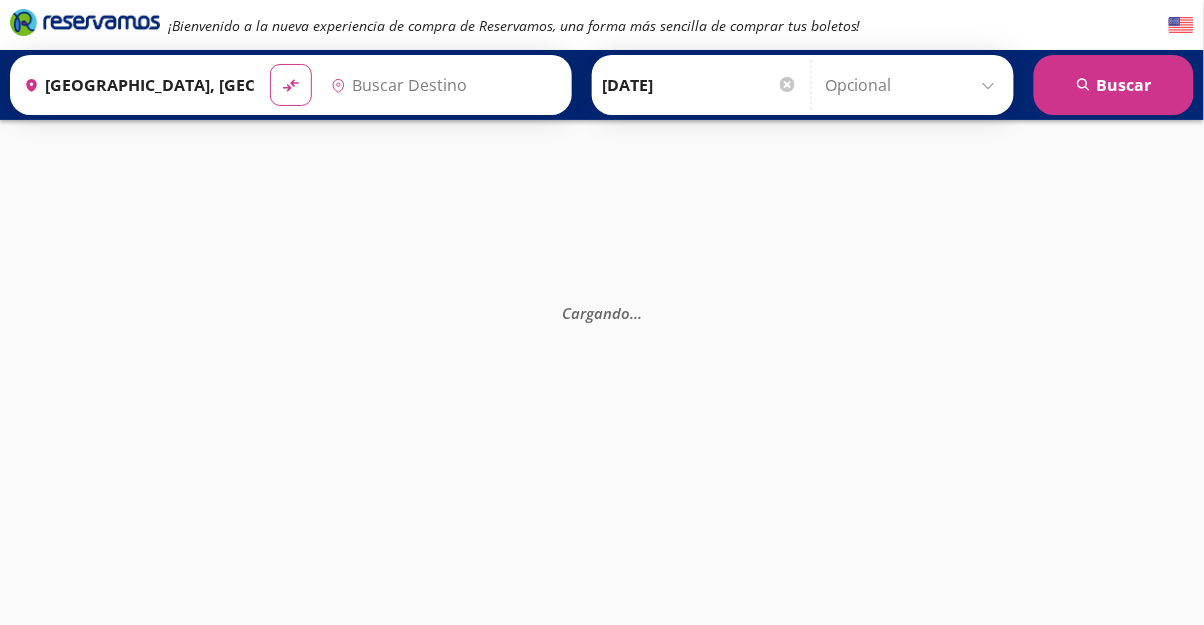 type on "[GEOGRAPHIC_DATA], [GEOGRAPHIC_DATA]" 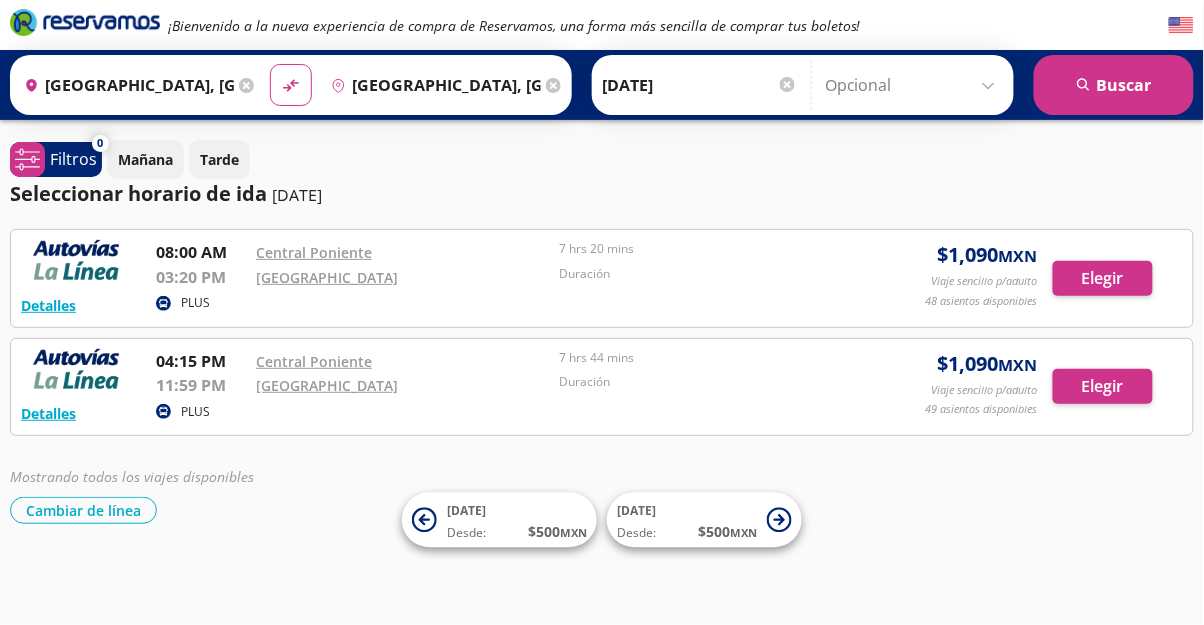 click at bounding box center [787, 84] 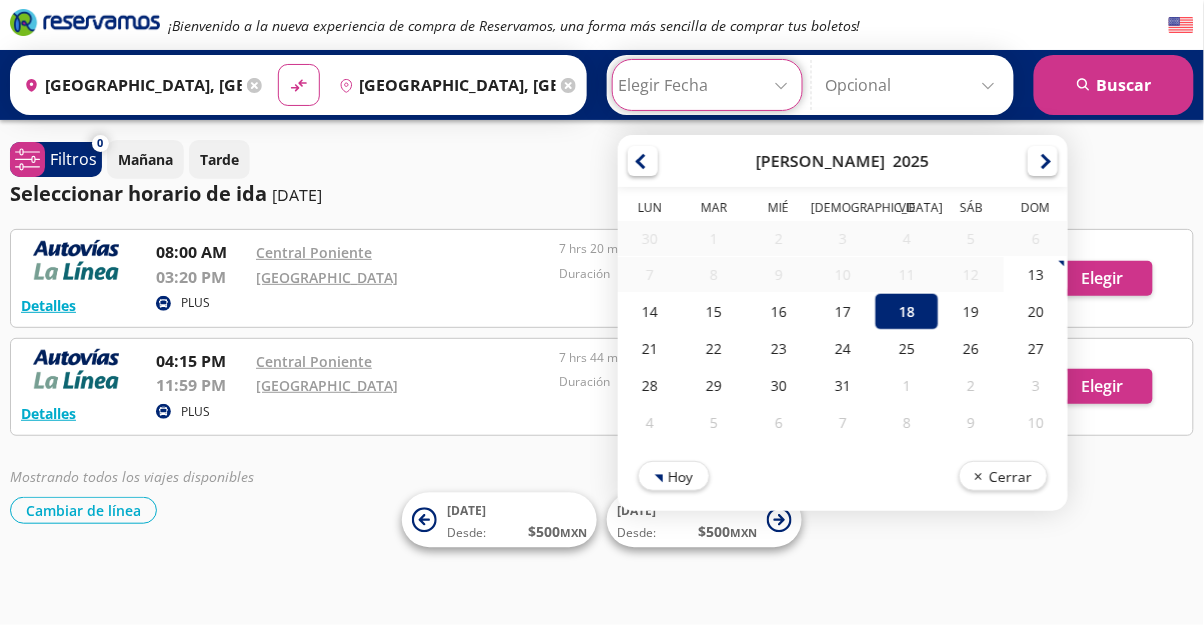 click on "19" at bounding box center (971, 311) 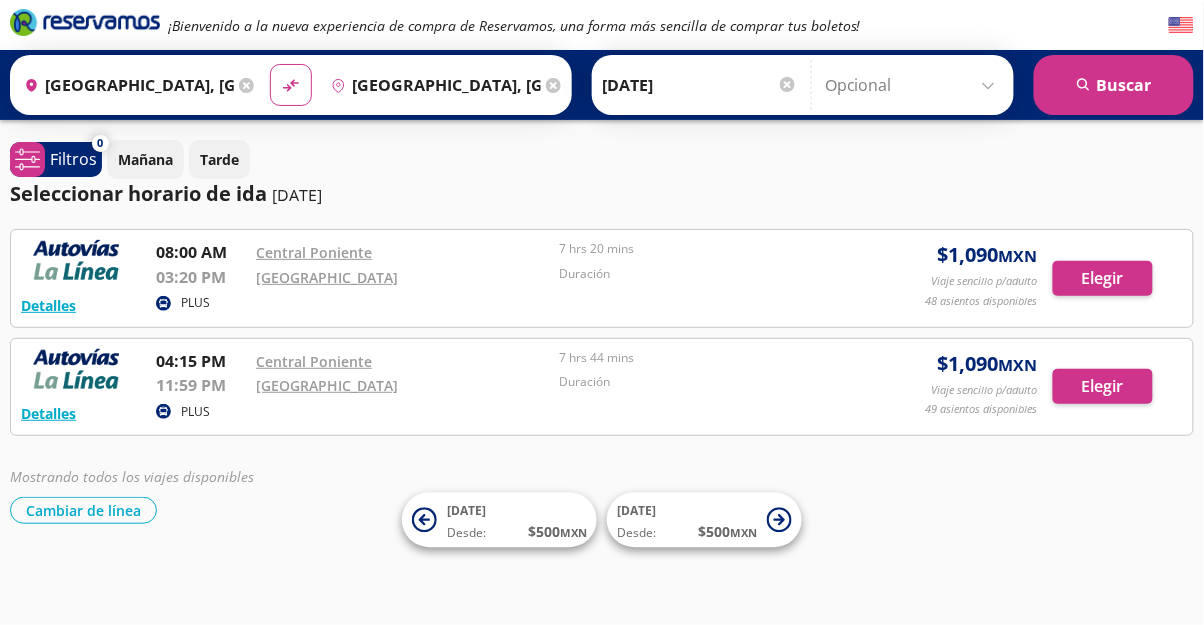 click on "search
[GEOGRAPHIC_DATA]" at bounding box center (1114, 85) 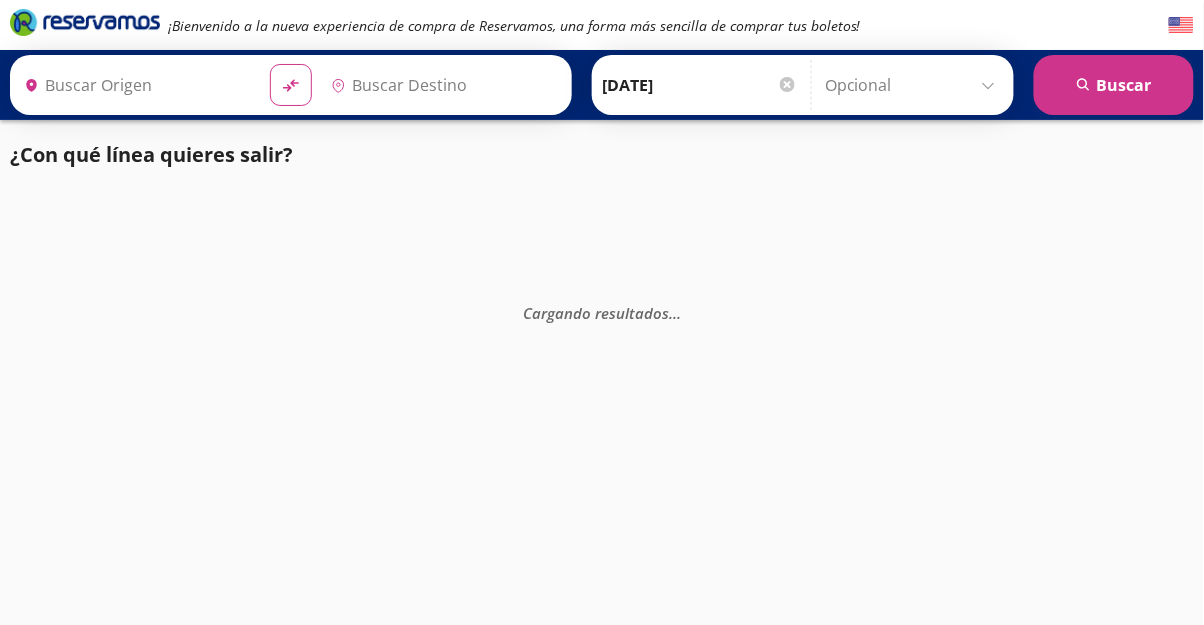 type on "[GEOGRAPHIC_DATA], [GEOGRAPHIC_DATA]" 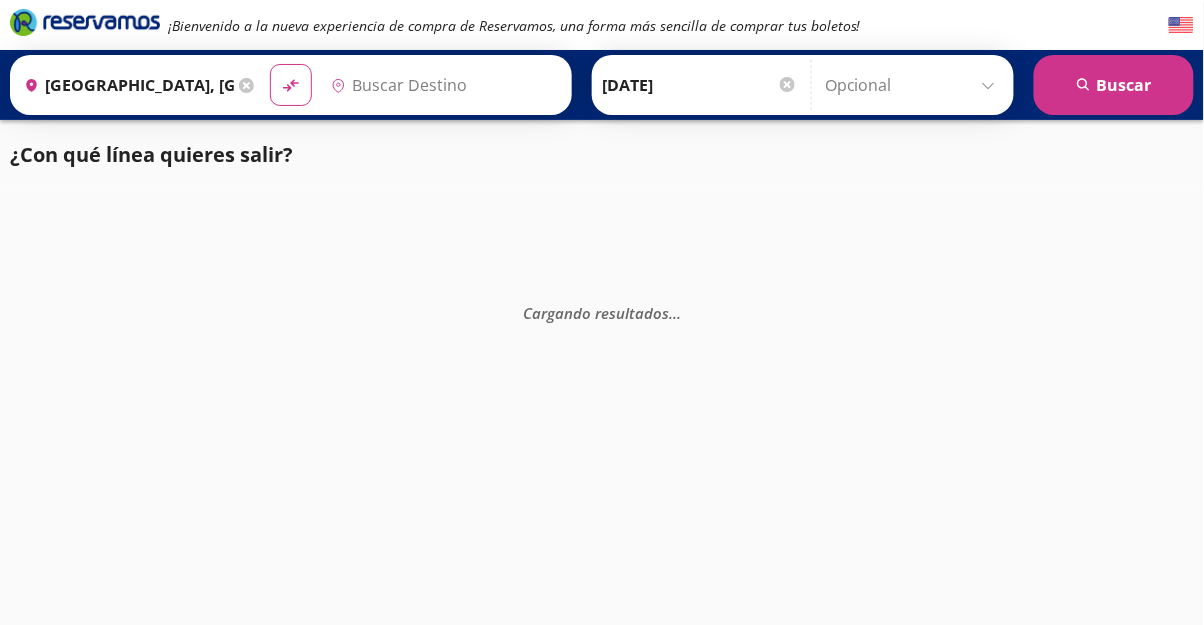 type on "[GEOGRAPHIC_DATA], [GEOGRAPHIC_DATA]" 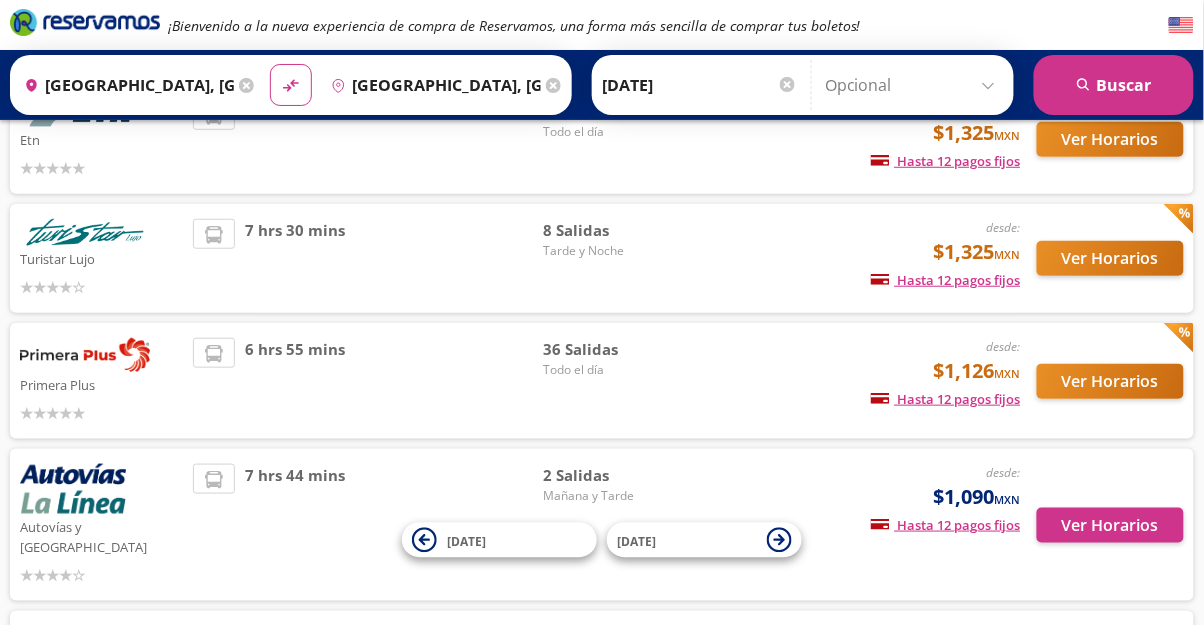 scroll, scrollTop: 216, scrollLeft: 0, axis: vertical 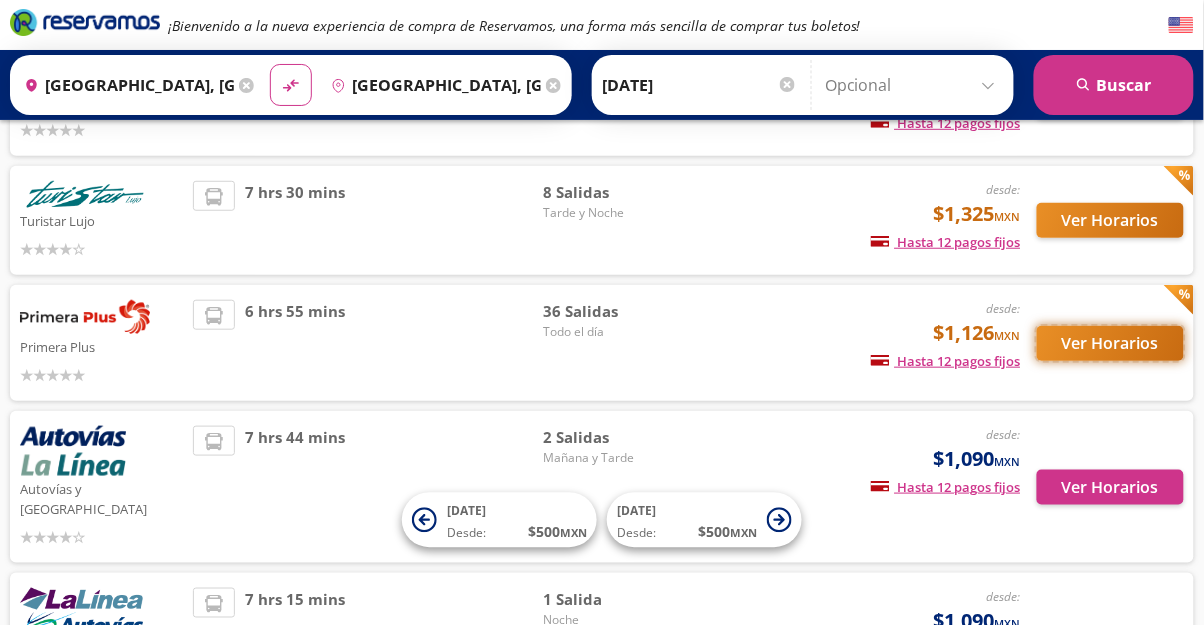 click on "Ver Horarios" at bounding box center (1110, 343) 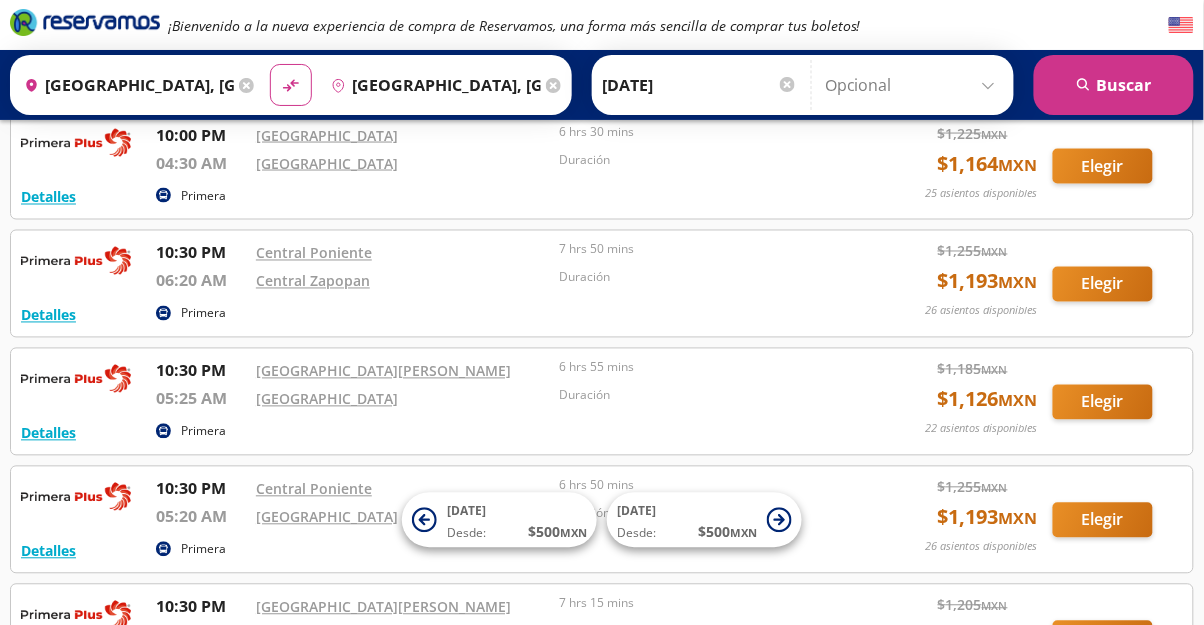 scroll, scrollTop: 2359, scrollLeft: 0, axis: vertical 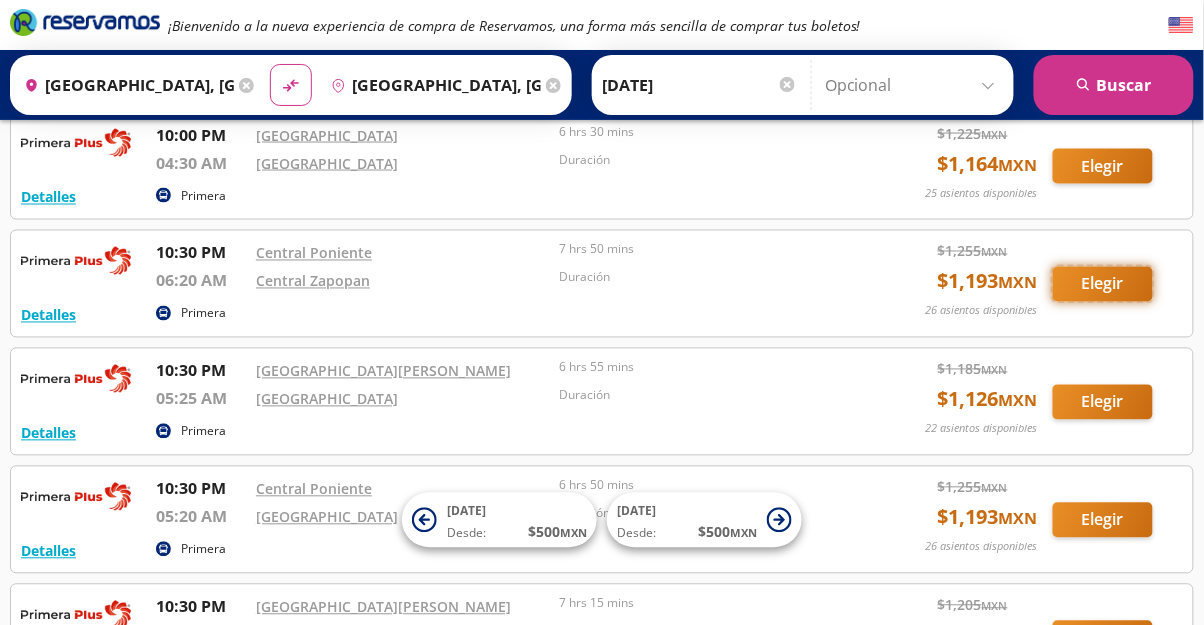 click on "Elegir" at bounding box center [1103, 284] 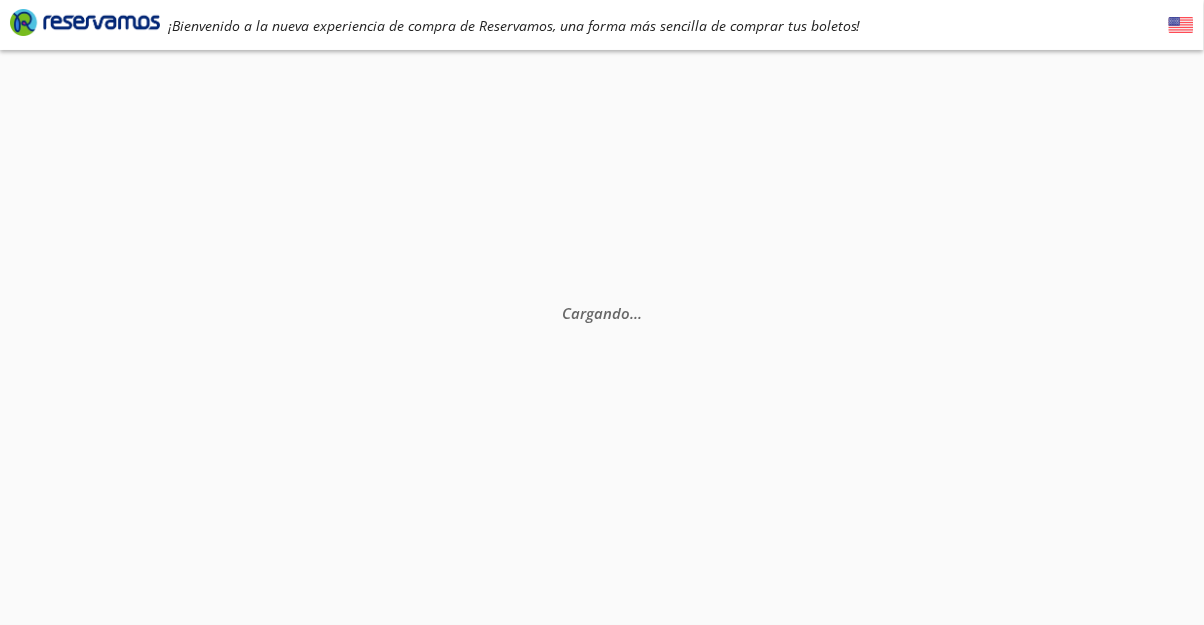 scroll, scrollTop: 0, scrollLeft: 0, axis: both 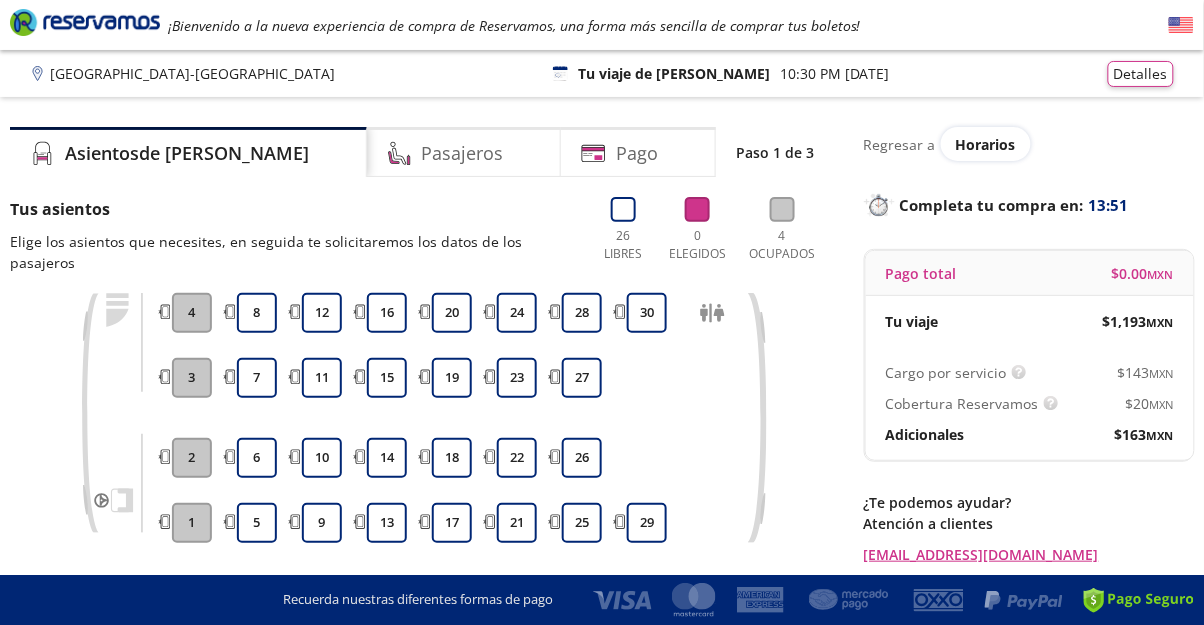 click on "6" at bounding box center [257, 458] 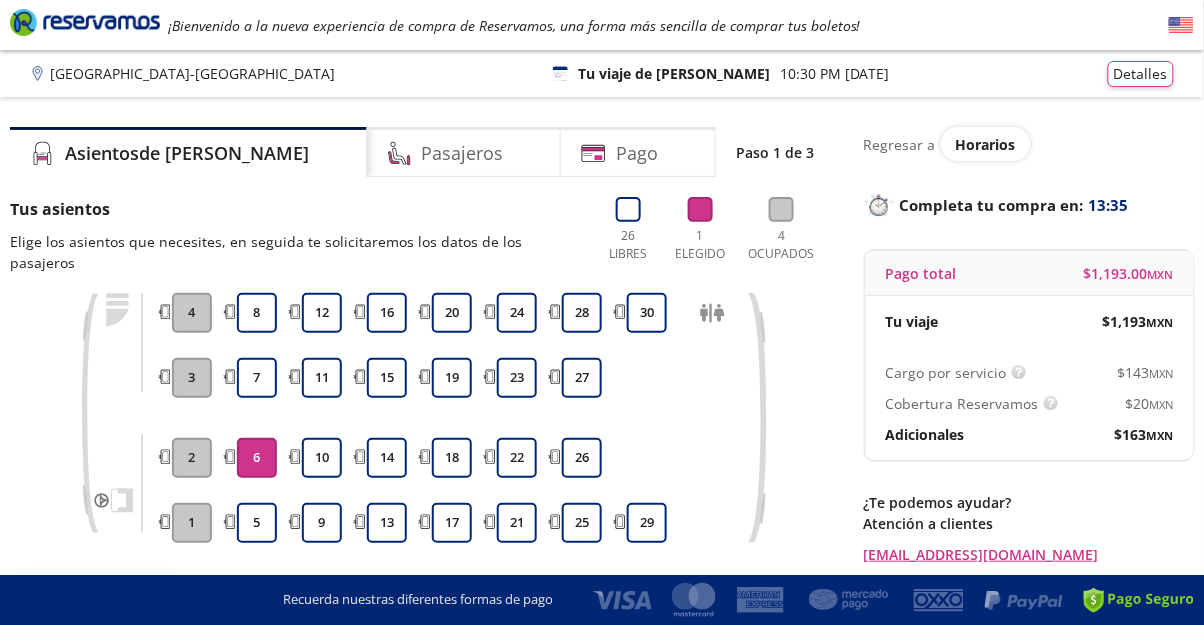 click on "Pasajeros" at bounding box center [463, 153] 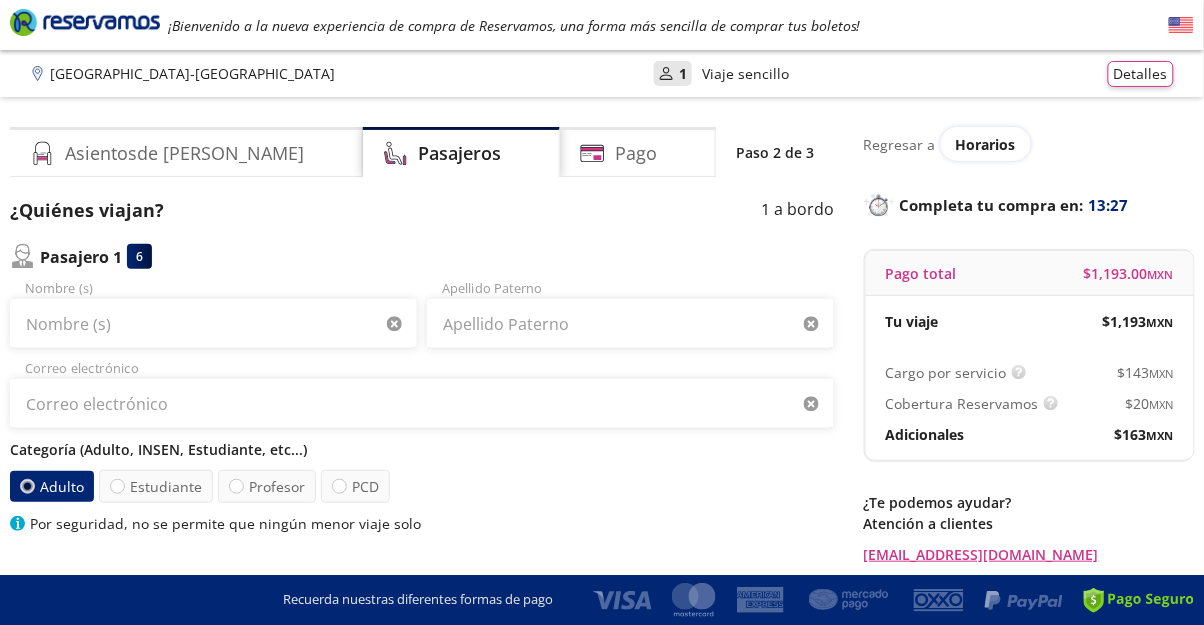 click at bounding box center [339, 486] 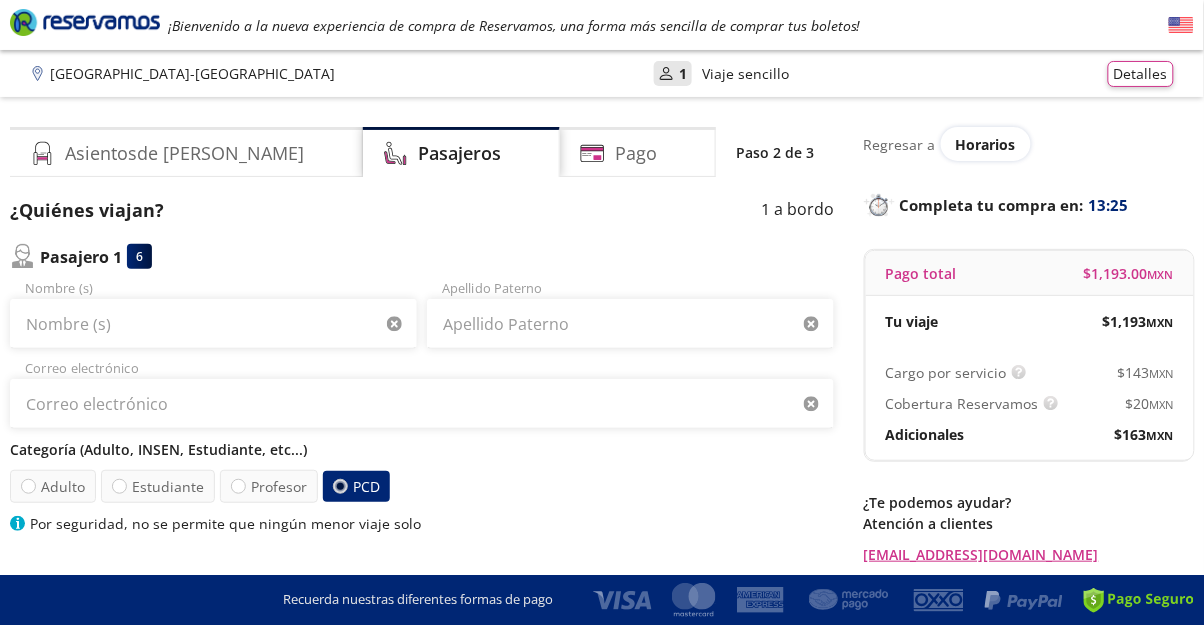click on "Adulto" at bounding box center [53, 486] 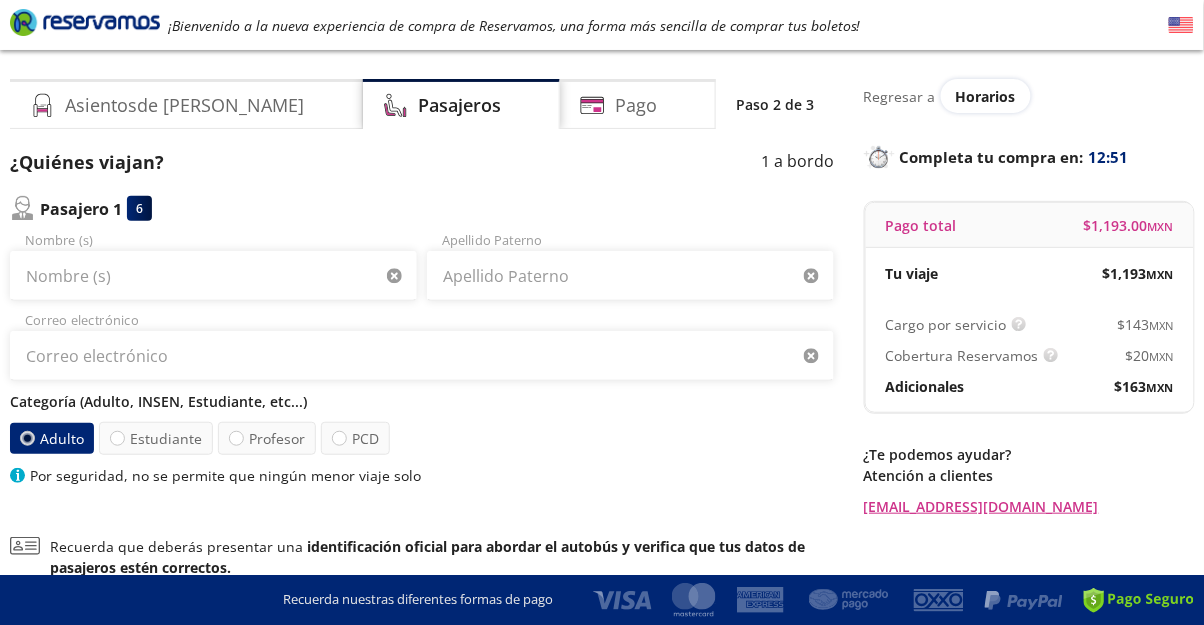scroll, scrollTop: 0, scrollLeft: 0, axis: both 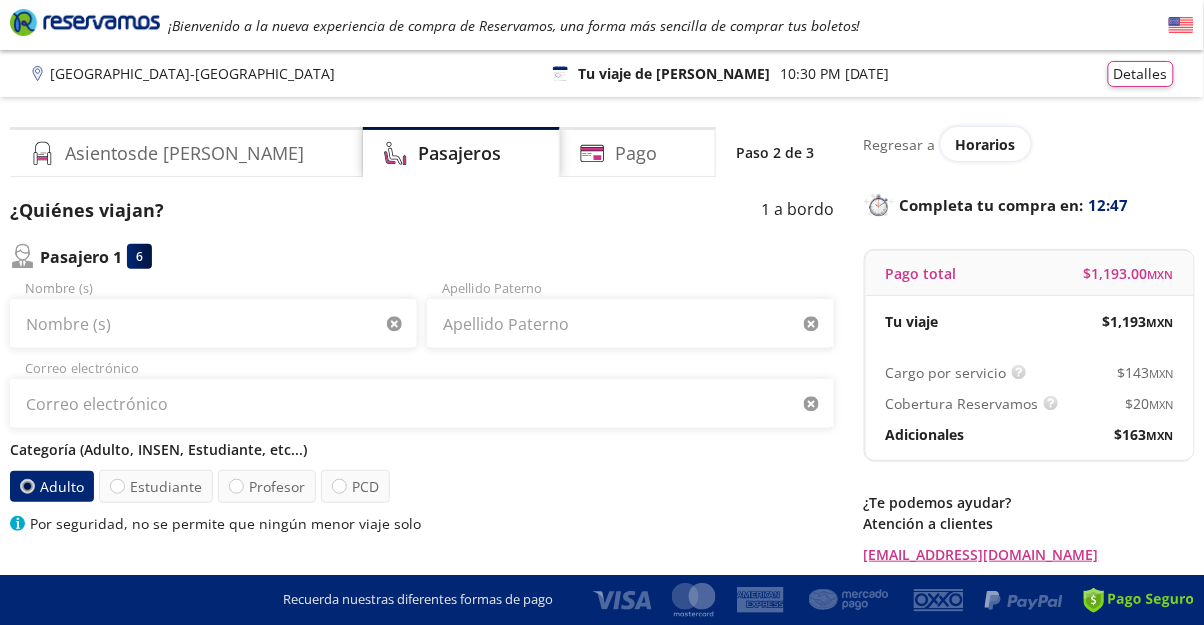 click on "Asientos  de [PERSON_NAME]" at bounding box center (184, 153) 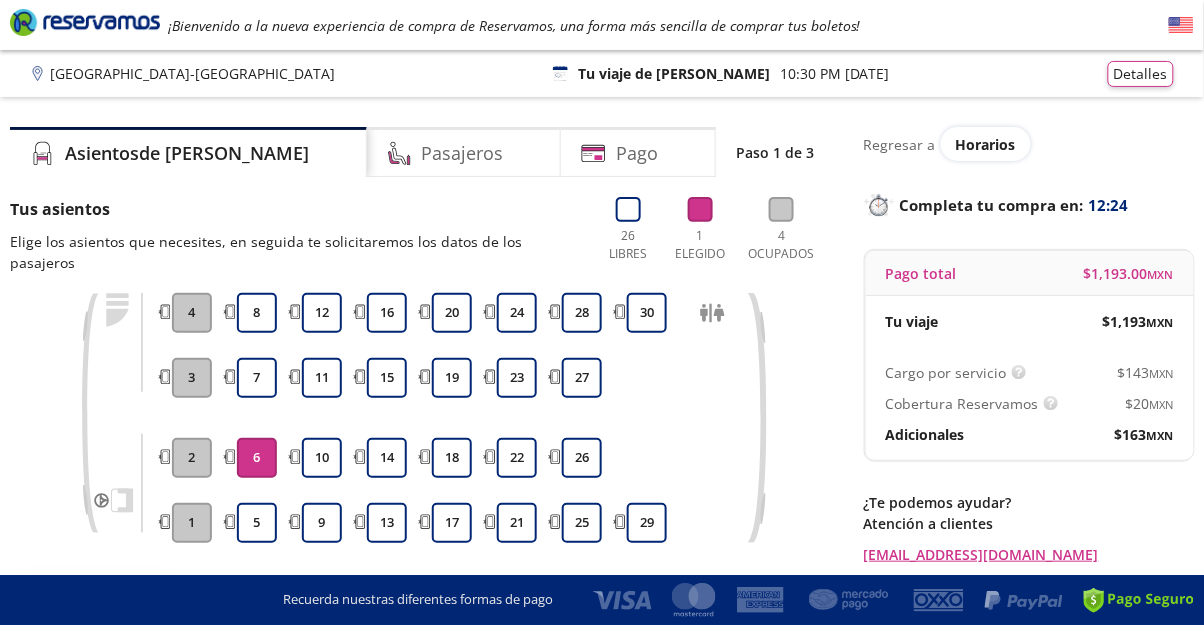 click on "7" at bounding box center [257, 378] 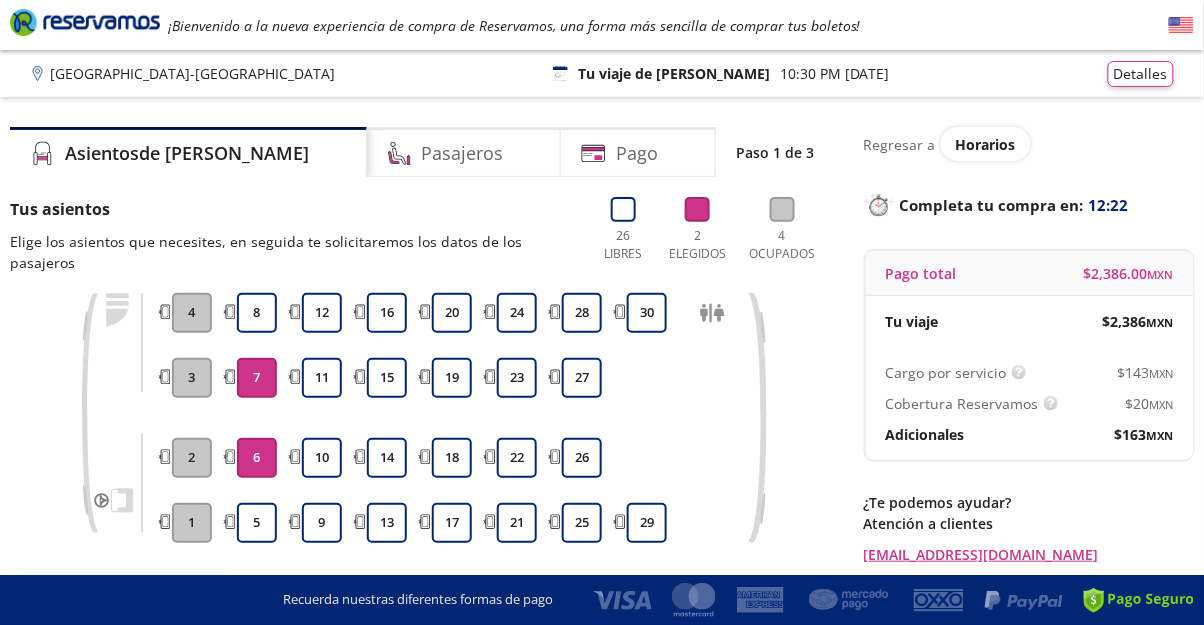 click on "6" at bounding box center (257, 458) 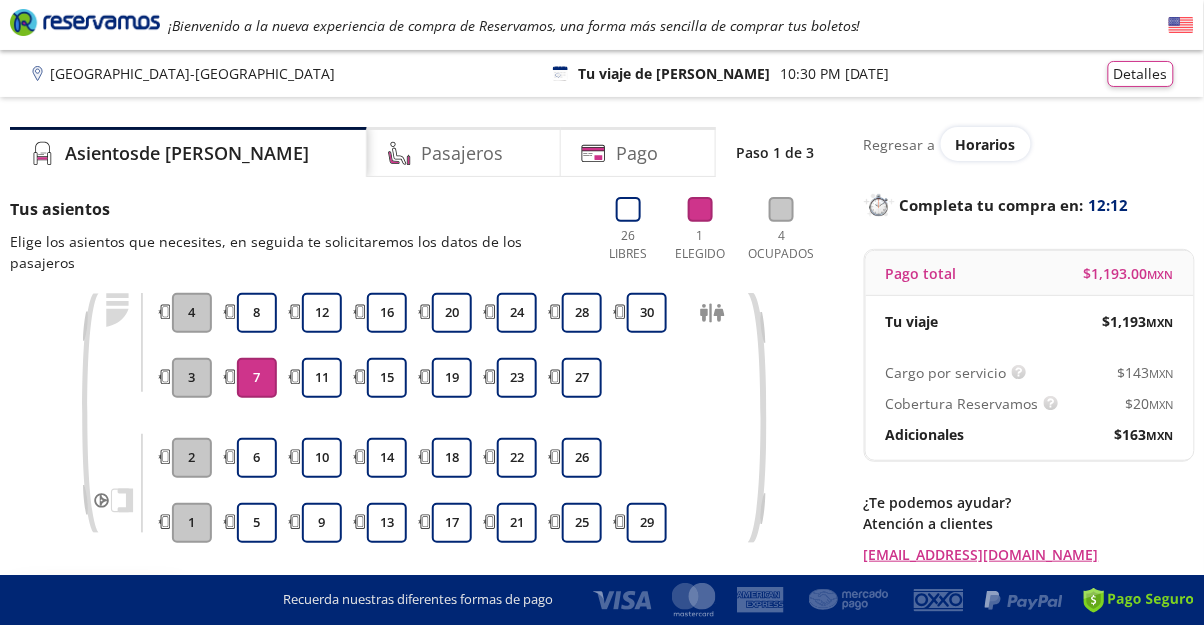 click on "Continuar con 1 asiento" at bounding box center [672, 618] 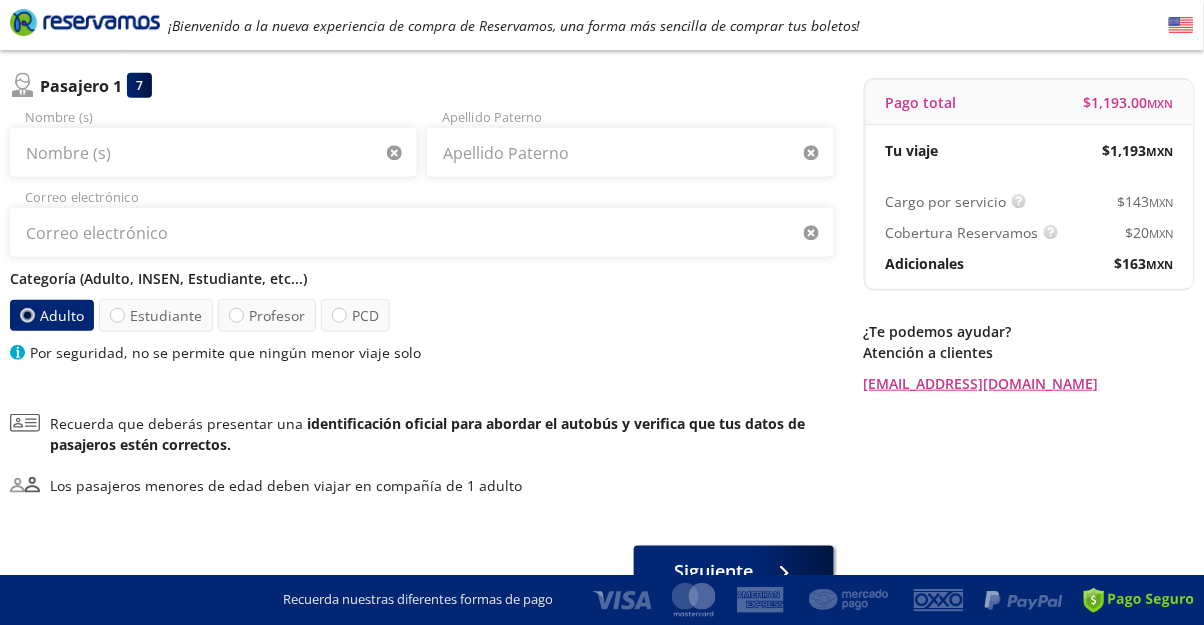 scroll, scrollTop: 177, scrollLeft: 0, axis: vertical 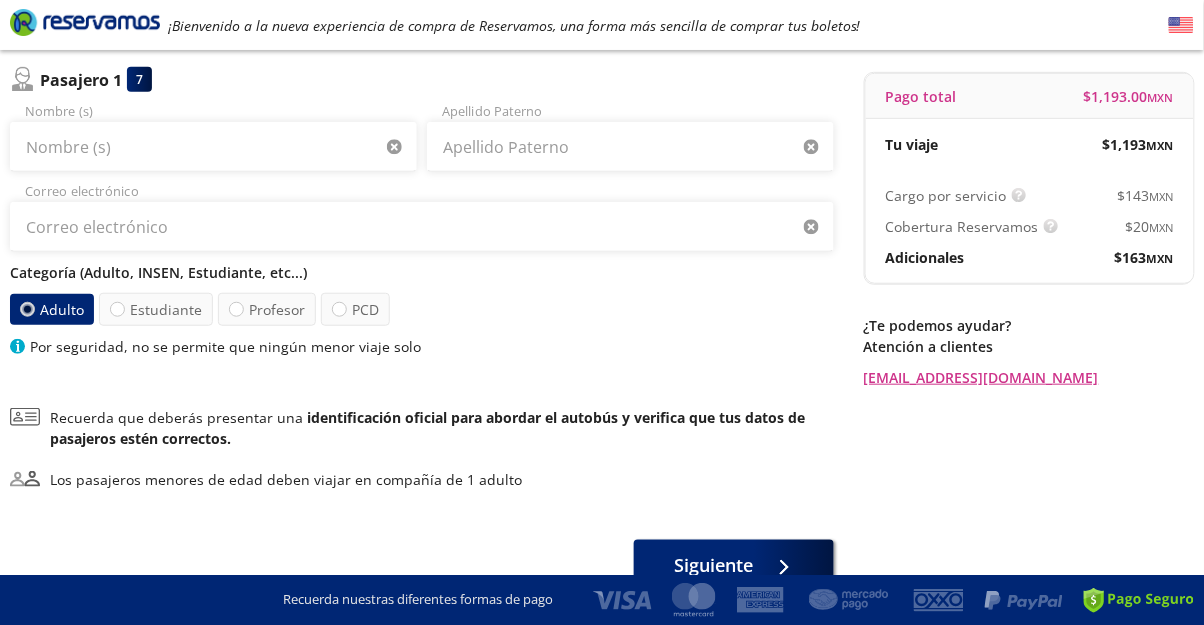 click on "PCD" at bounding box center [355, 309] 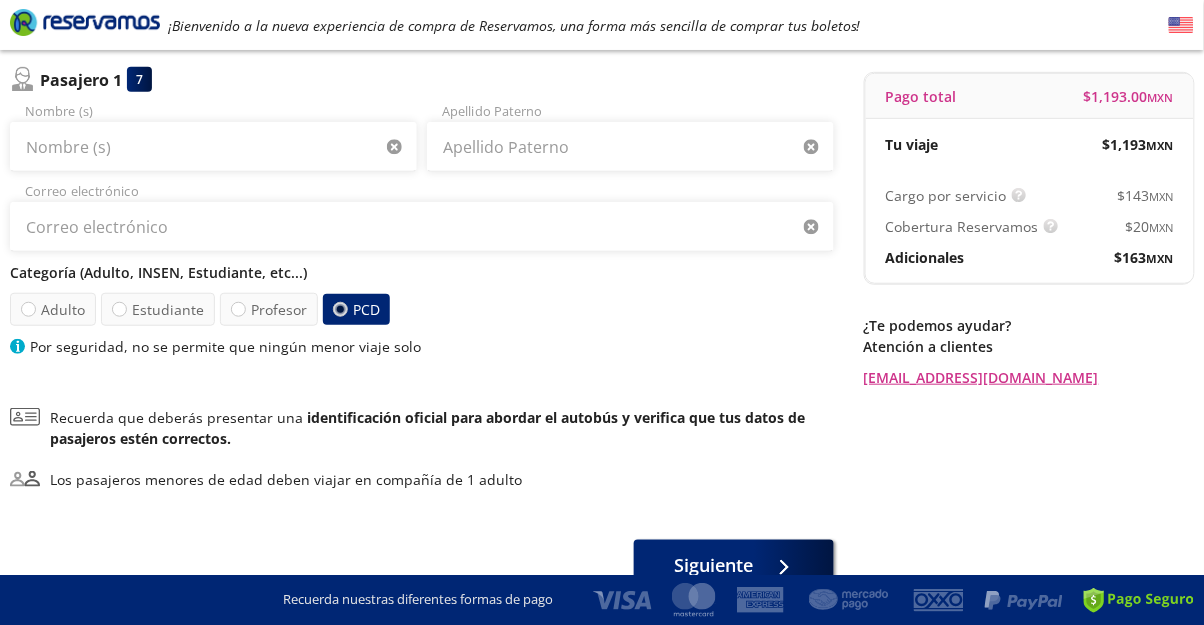 click at bounding box center (28, 309) 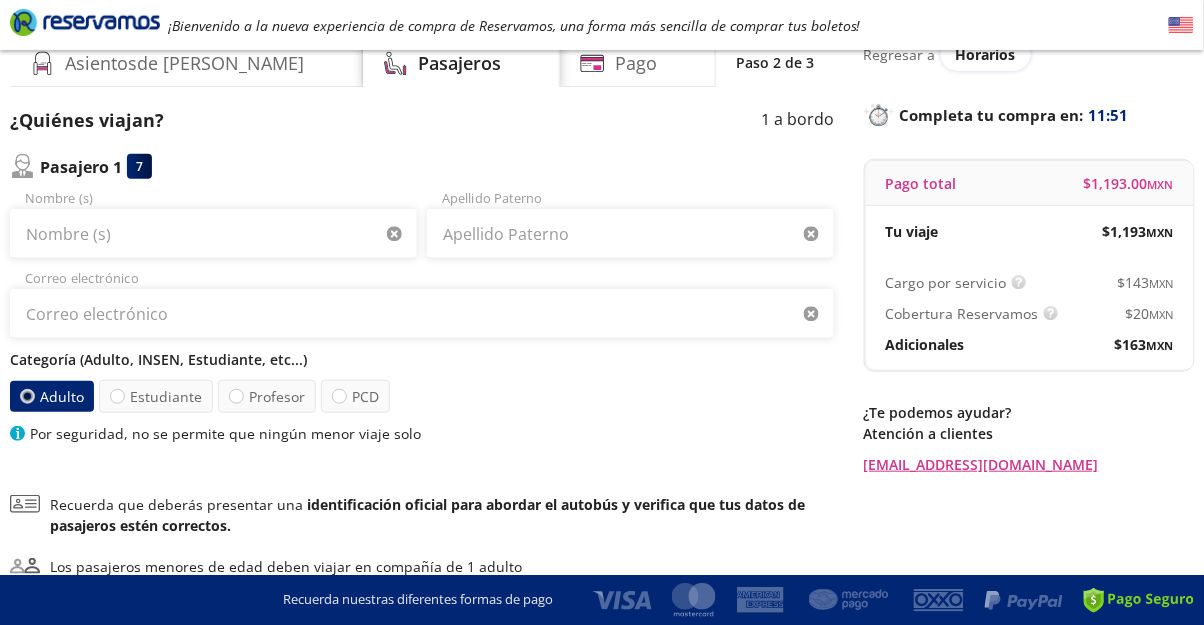 scroll, scrollTop: 0, scrollLeft: 0, axis: both 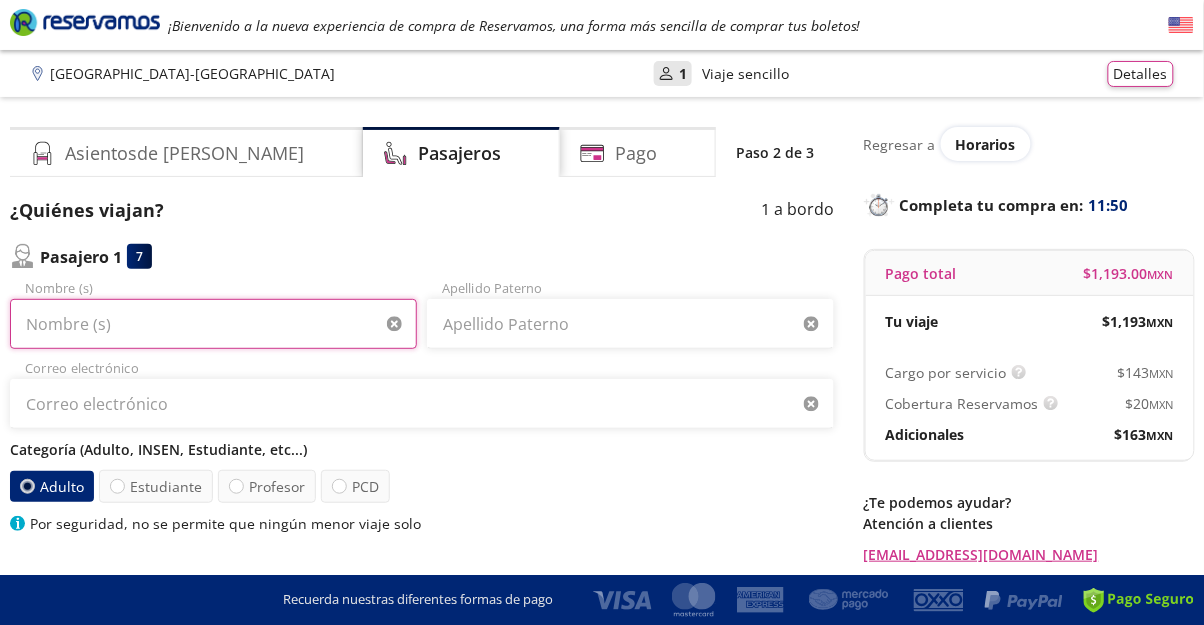 click on "Nombre (s)" at bounding box center [213, 324] 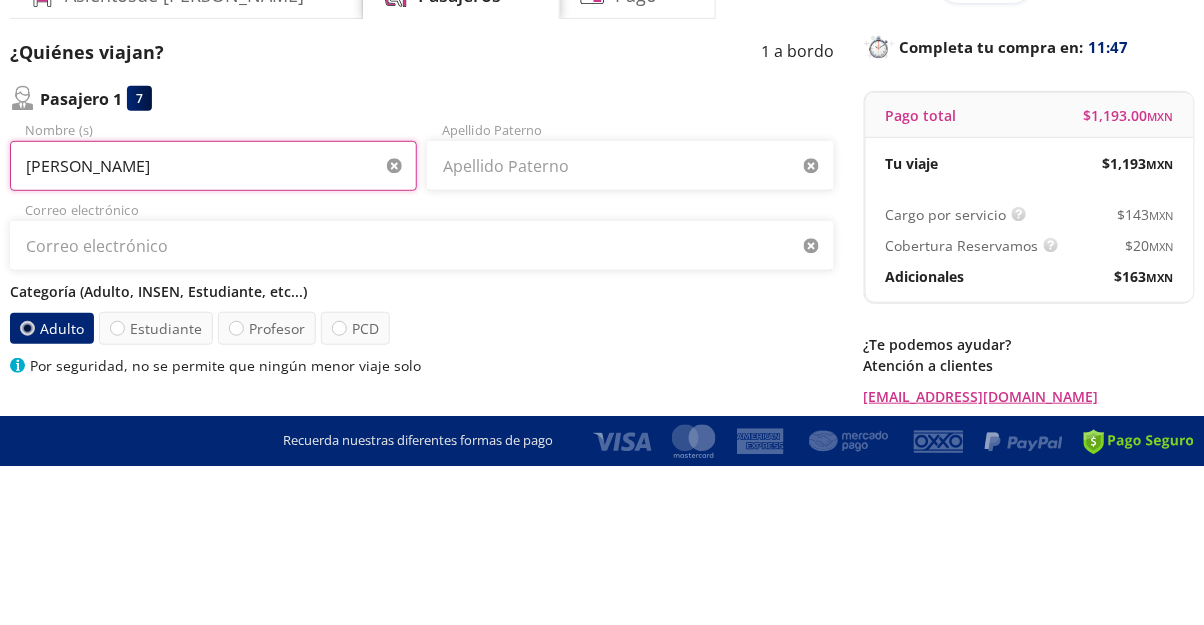 type on "[PERSON_NAME]" 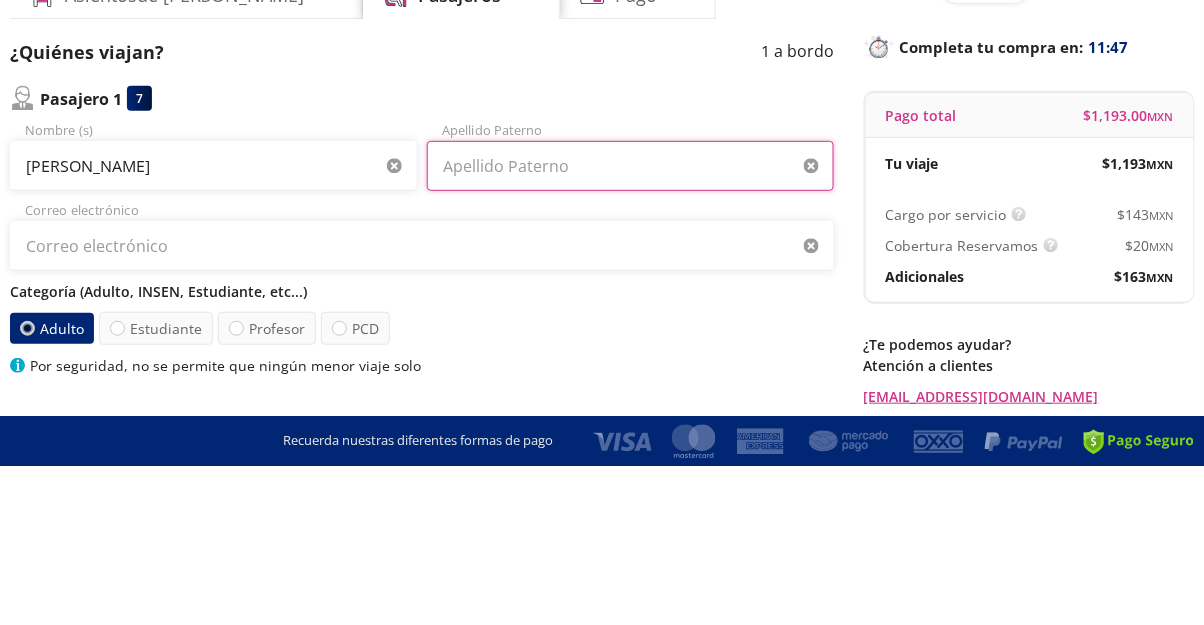 click on "Apellido Paterno" at bounding box center (630, 324) 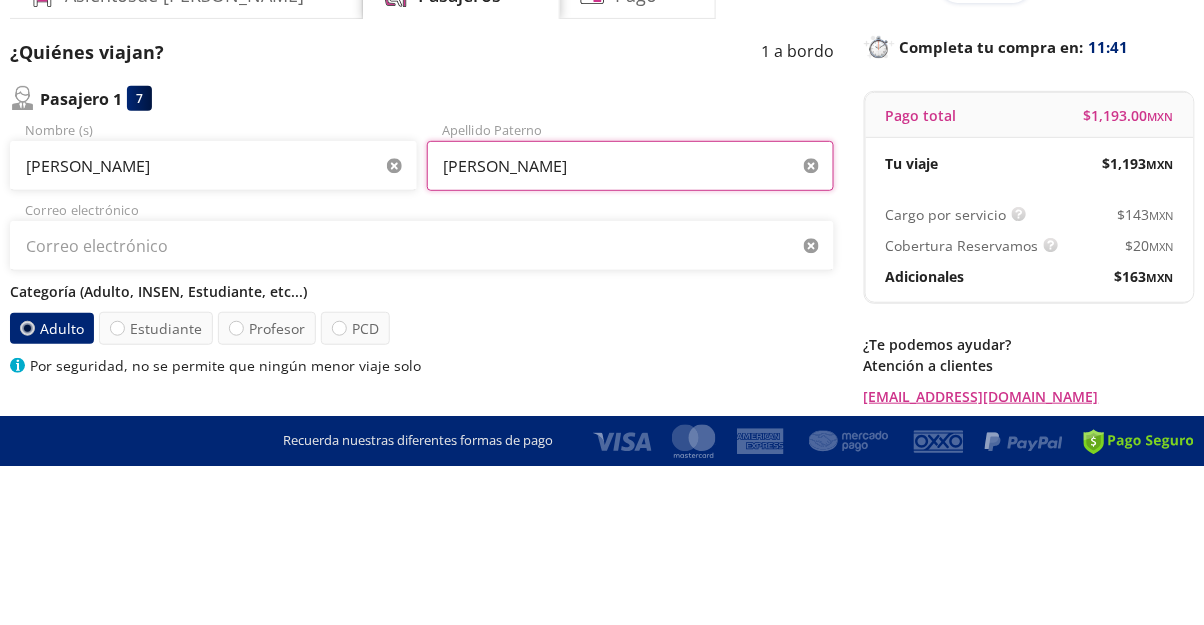 type on "[PERSON_NAME]" 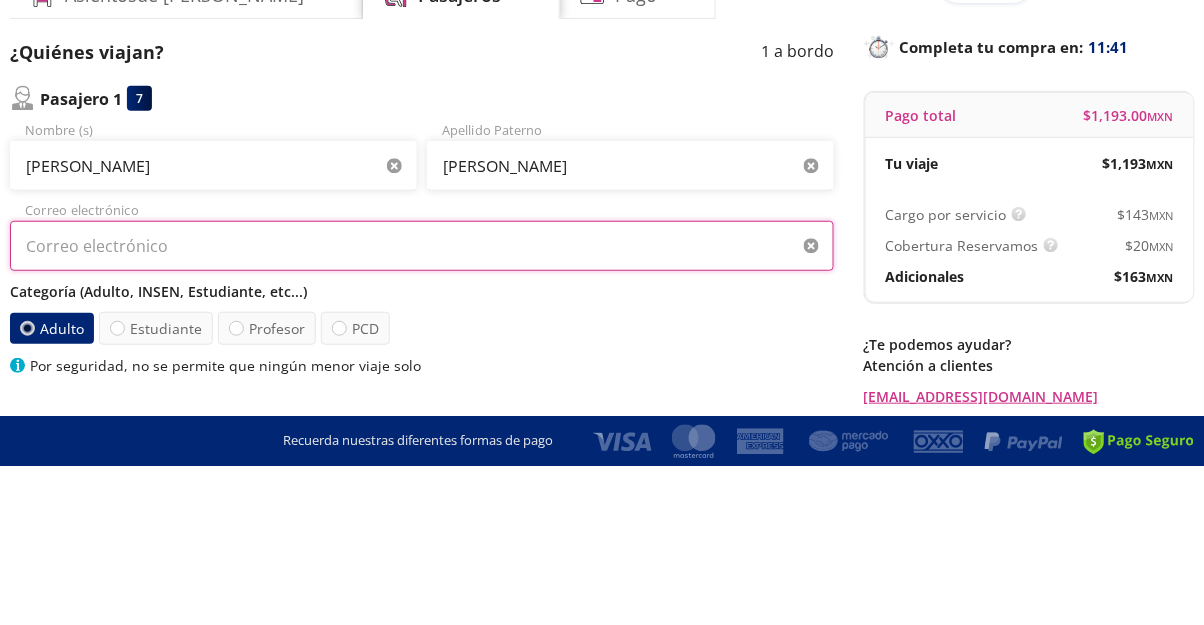 click on "Correo electrónico" at bounding box center [422, 404] 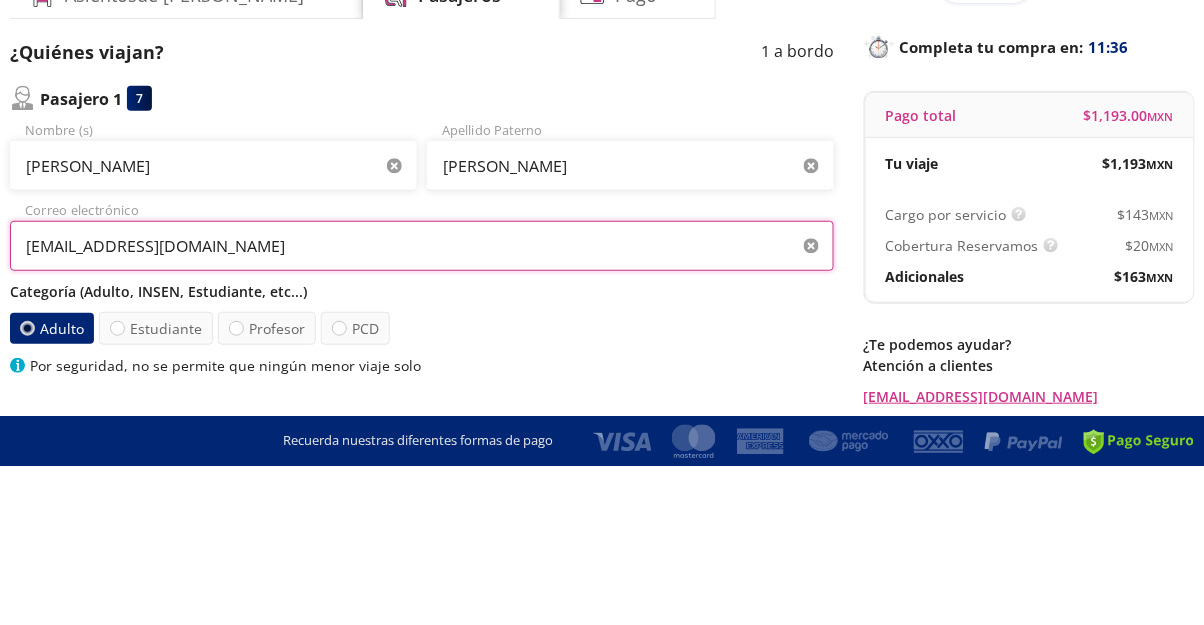 type on "[EMAIL_ADDRESS][DOMAIN_NAME]" 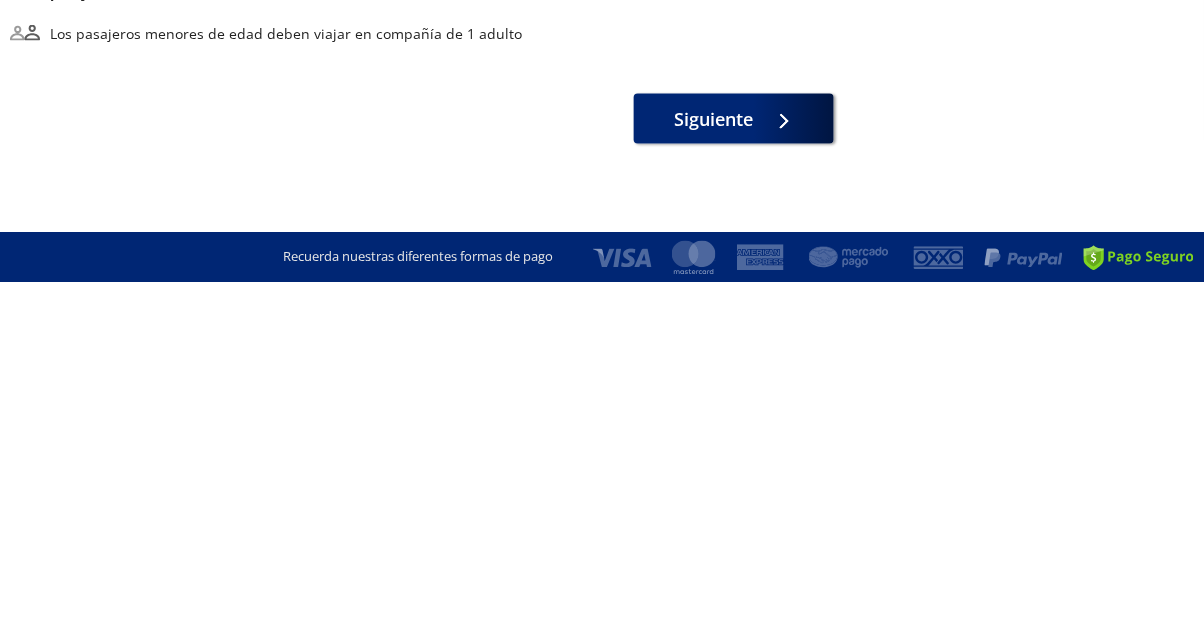 scroll, scrollTop: 281, scrollLeft: 0, axis: vertical 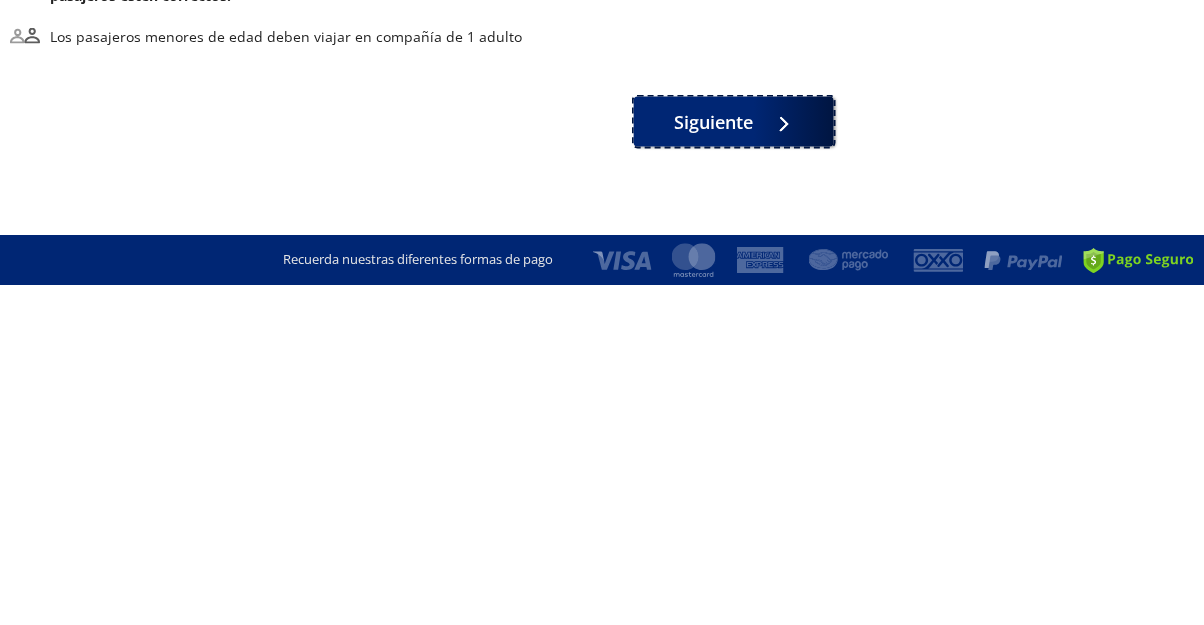 click on "Siguiente" at bounding box center [714, 461] 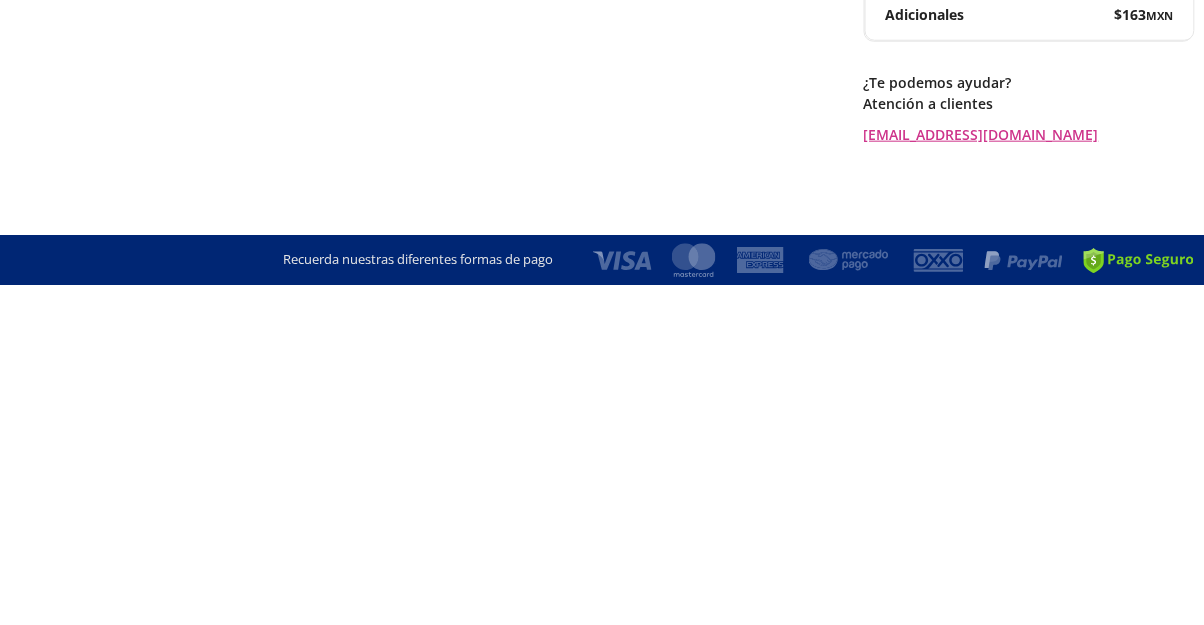 scroll, scrollTop: 0, scrollLeft: 0, axis: both 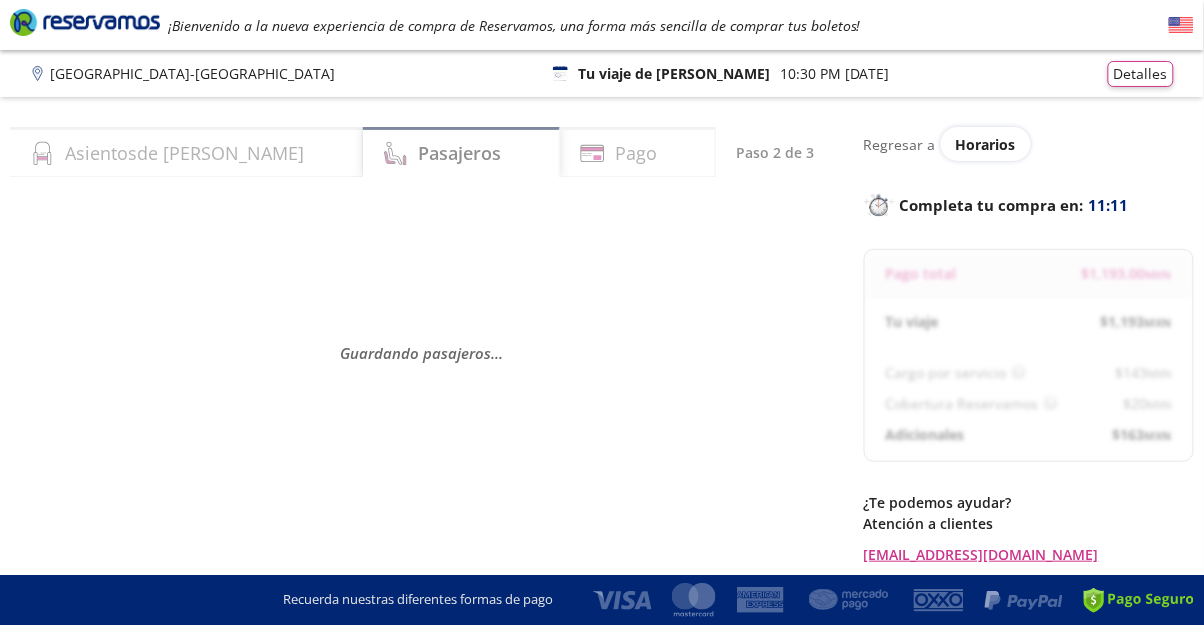 select on "MX" 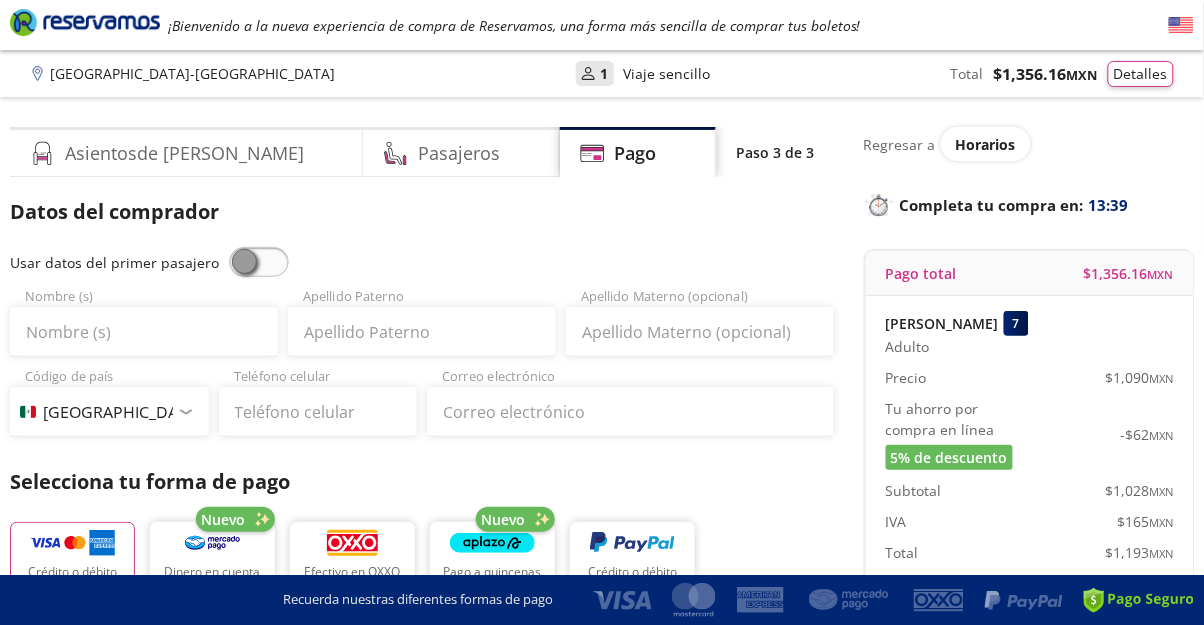 scroll, scrollTop: 22, scrollLeft: 0, axis: vertical 